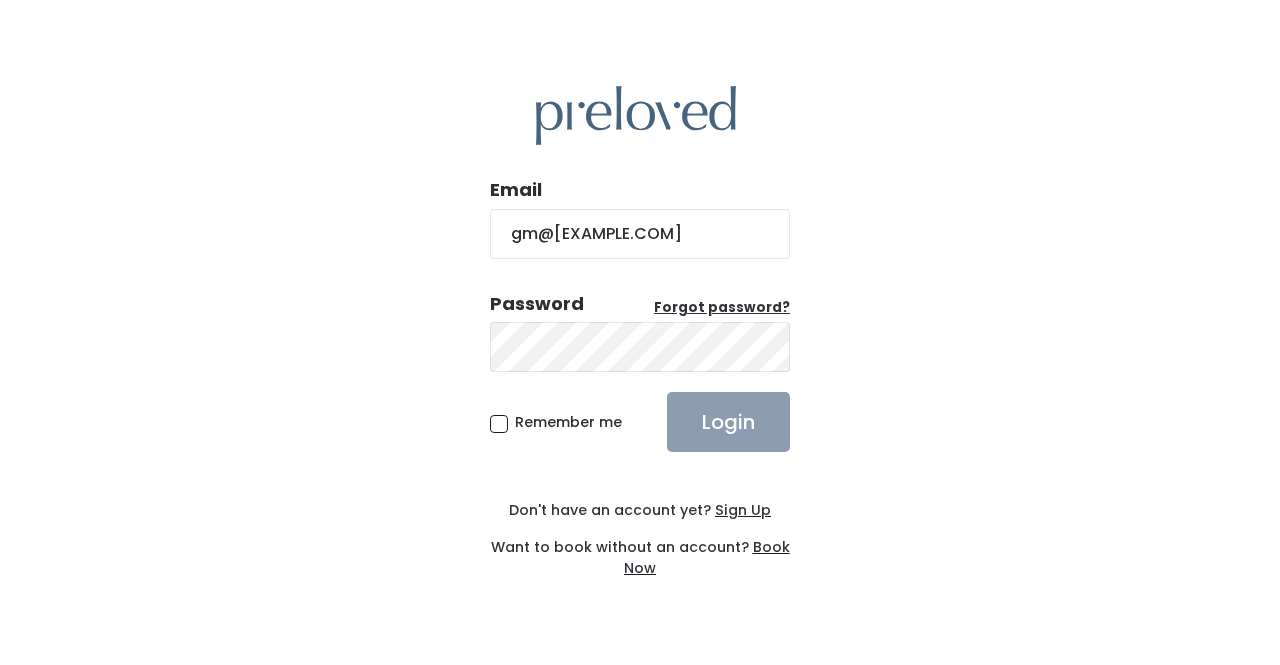 scroll, scrollTop: 0, scrollLeft: 0, axis: both 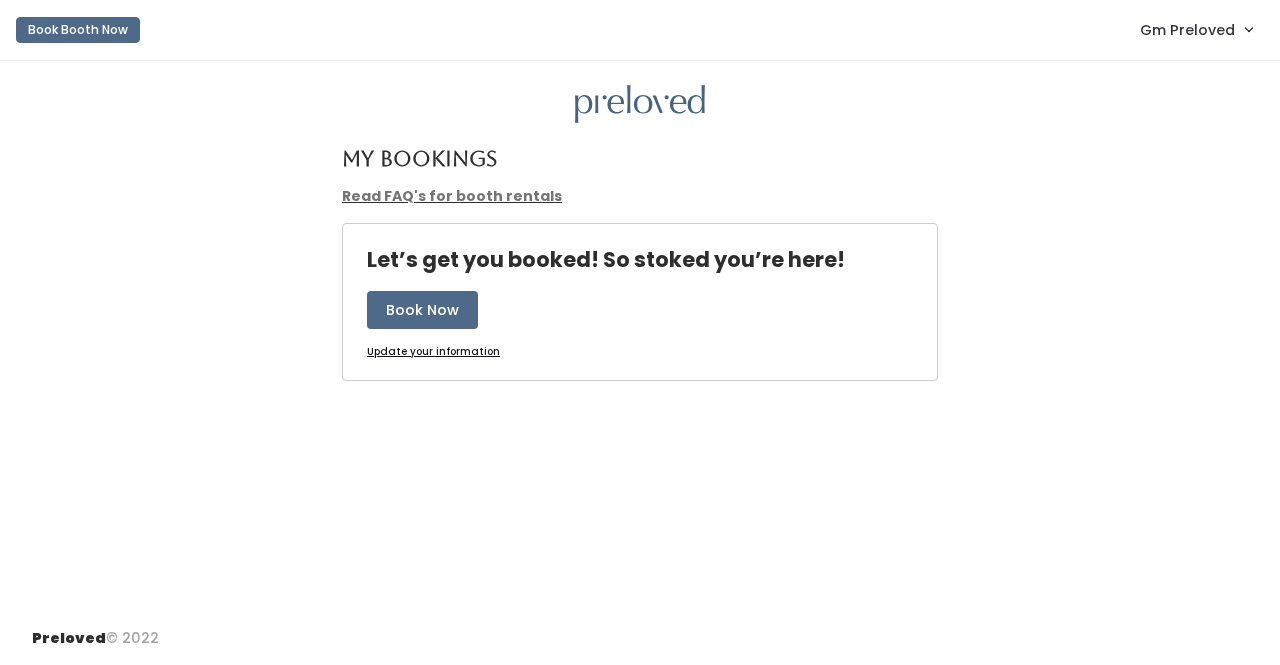 click on "Gm Preloved" at bounding box center (1187, 30) 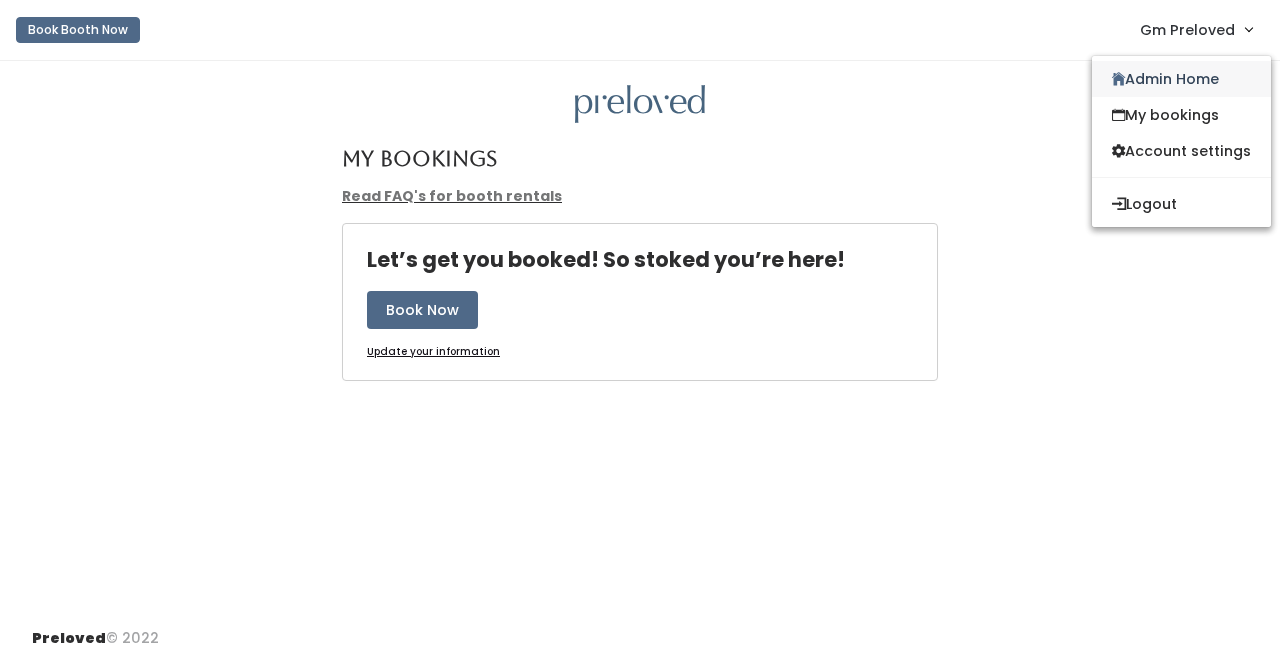 click on "Admin Home" at bounding box center (1181, 79) 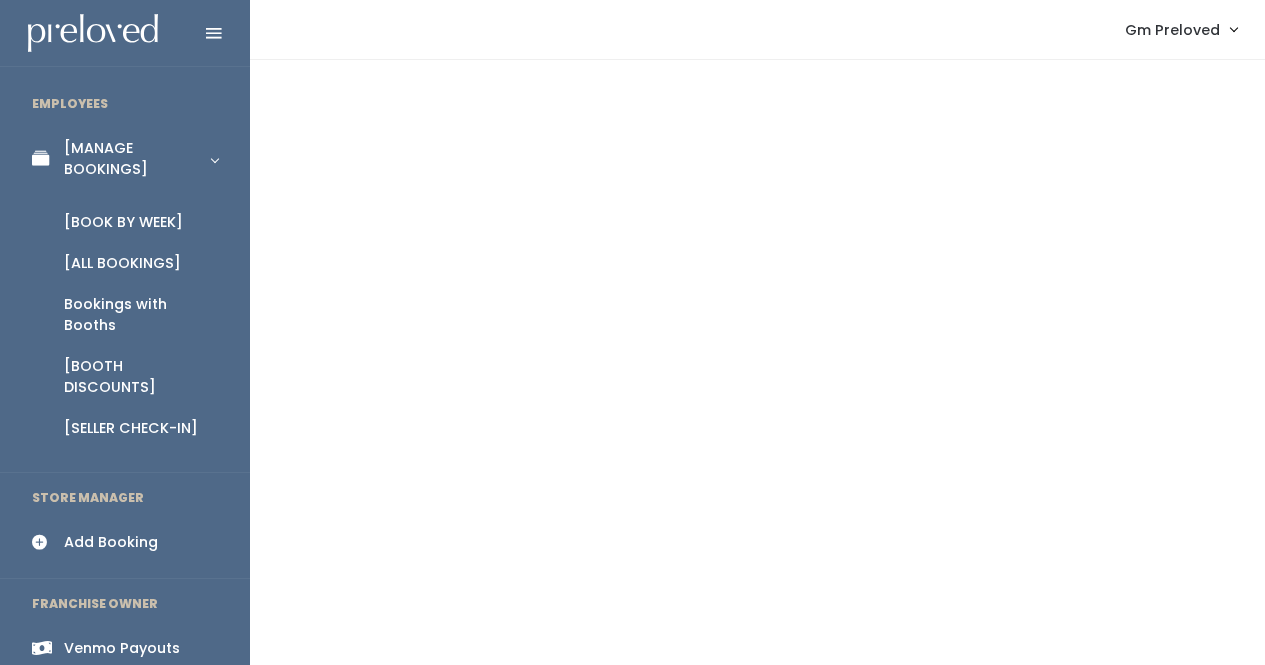 scroll, scrollTop: 0, scrollLeft: 0, axis: both 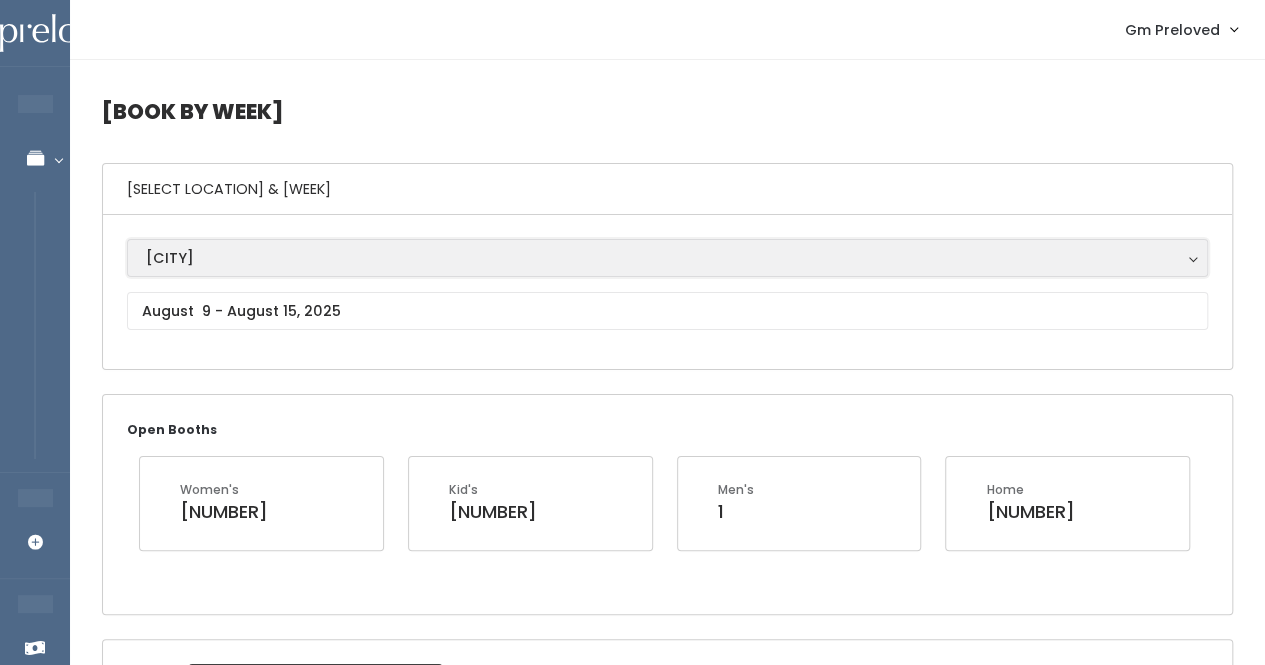 click on "[CITY]" at bounding box center (667, 258) 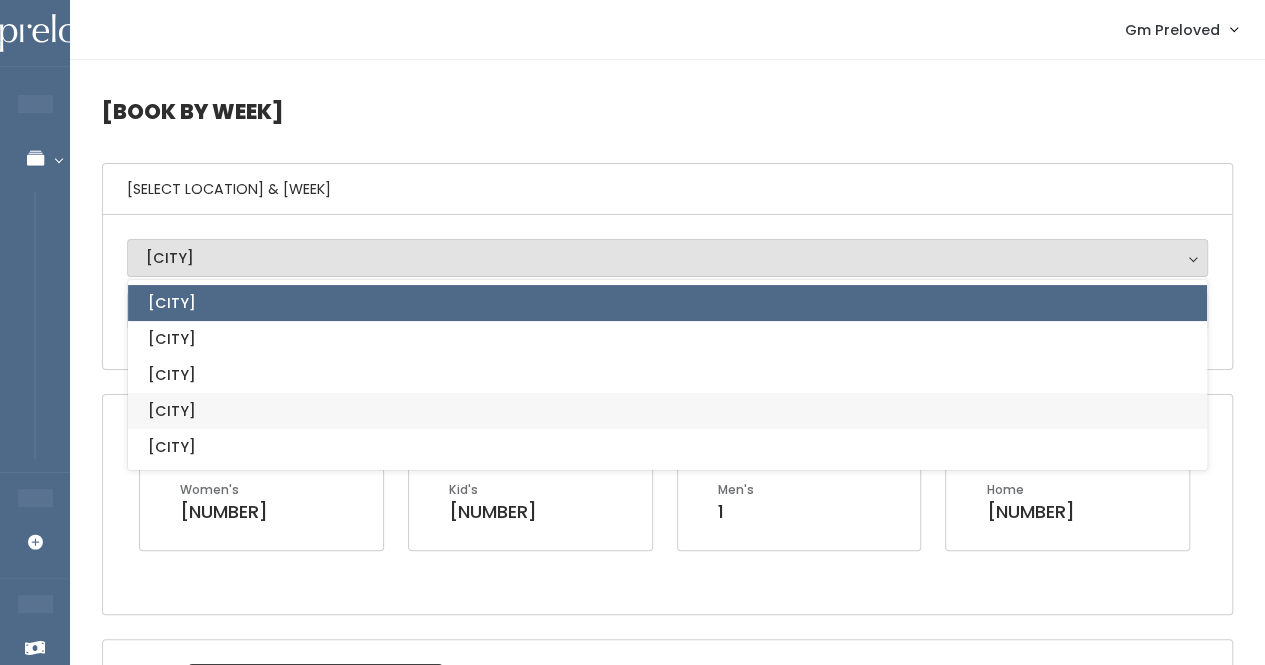click on "[LAST]" at bounding box center [667, 411] 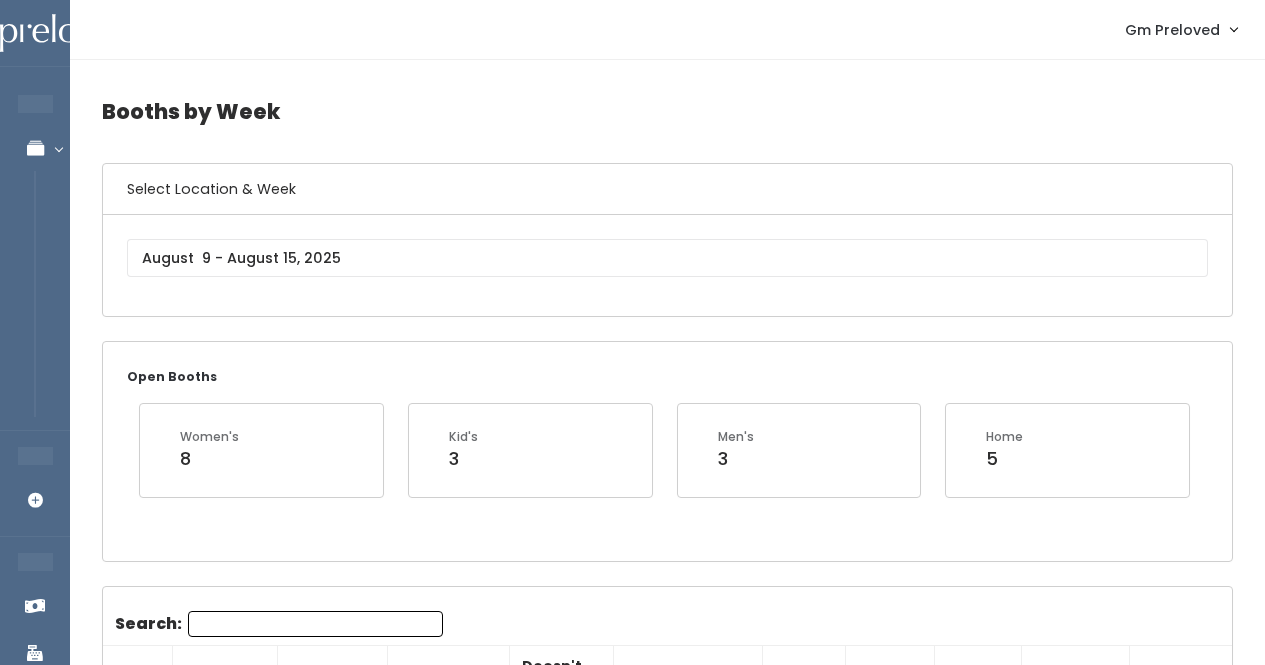 scroll, scrollTop: 0, scrollLeft: 0, axis: both 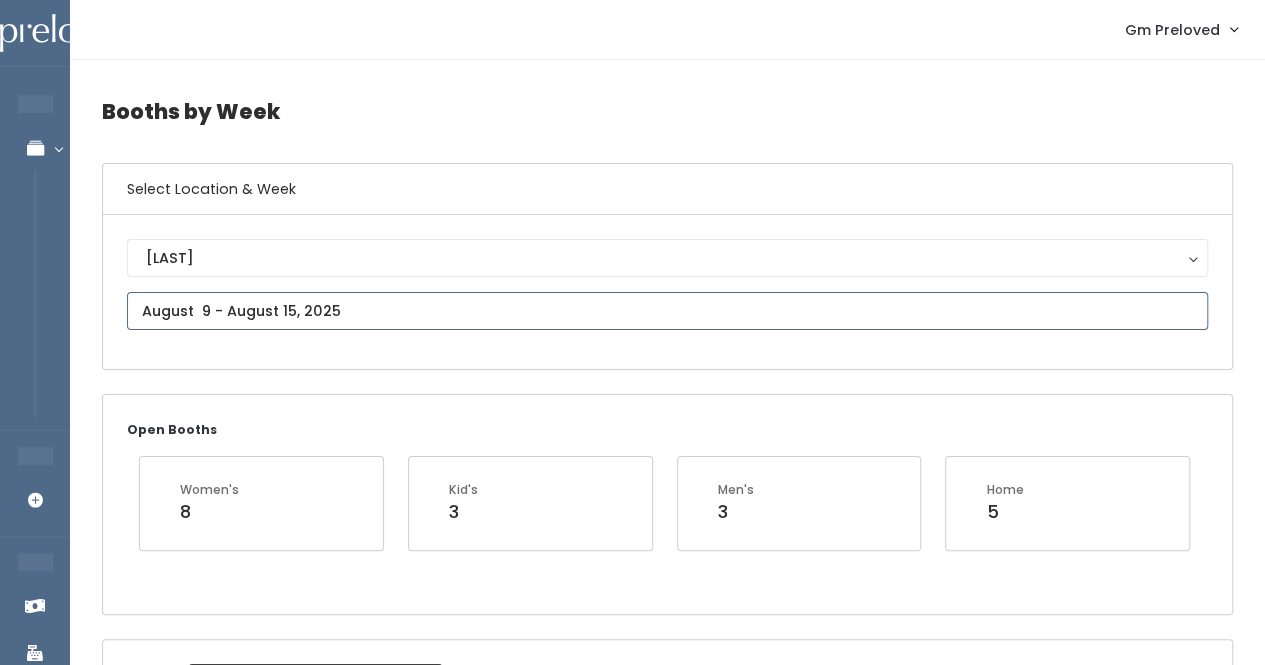 click at bounding box center [667, 311] 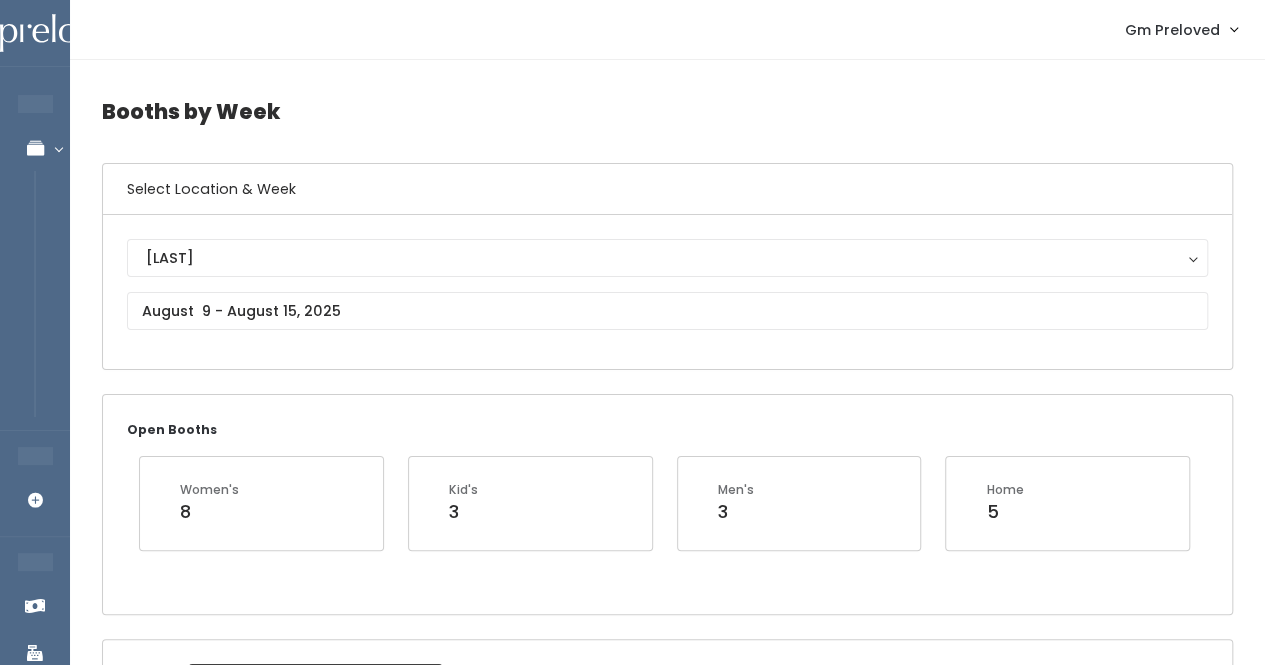 click on "Open Booths
Women's
8
Kid's
3
Men's
3
Home
5" at bounding box center [667, 504] 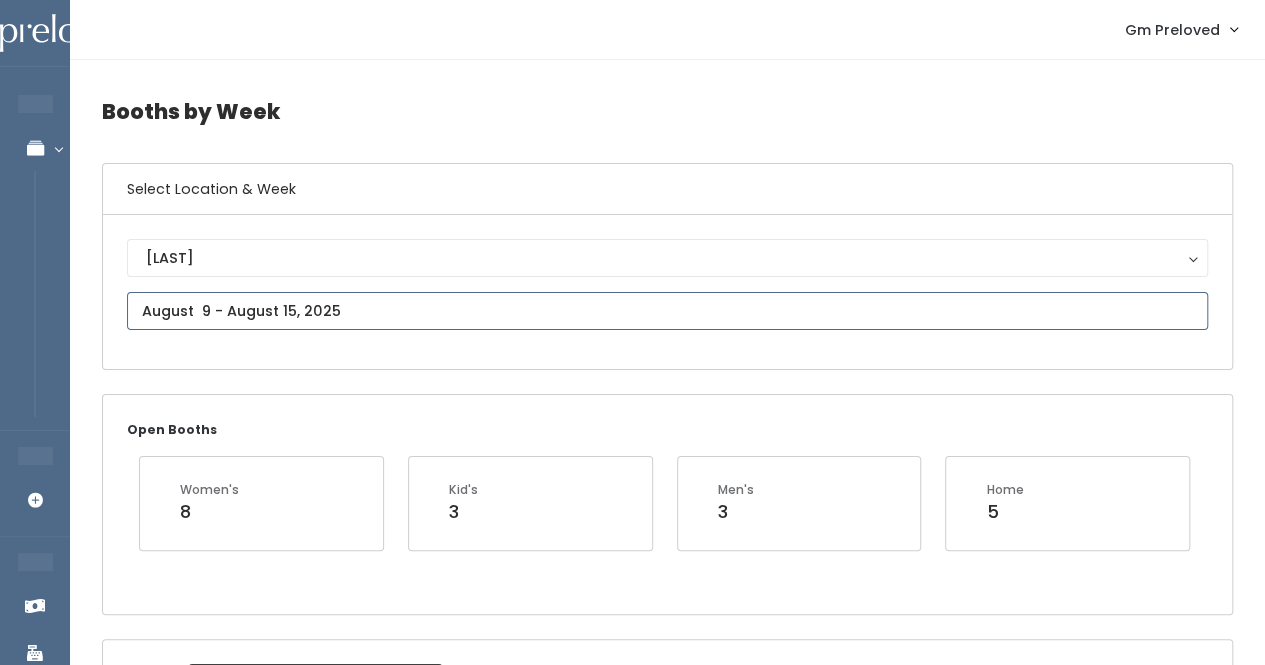 click at bounding box center (667, 311) 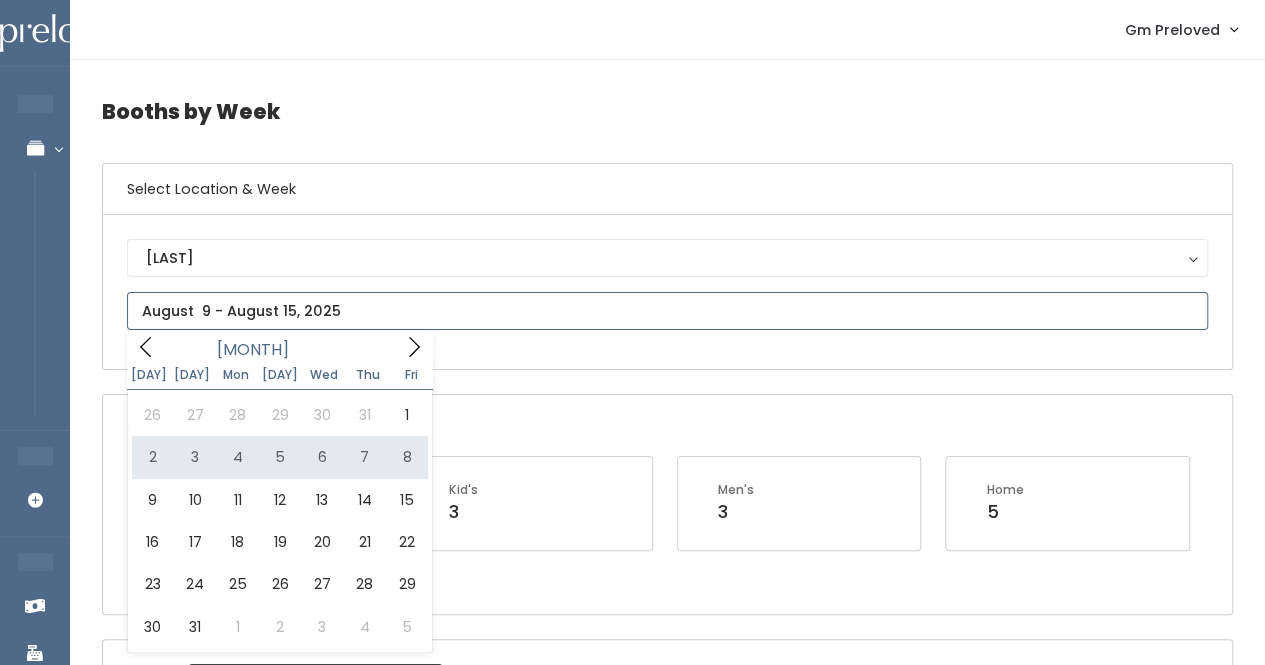 type on "August 2 to August 8" 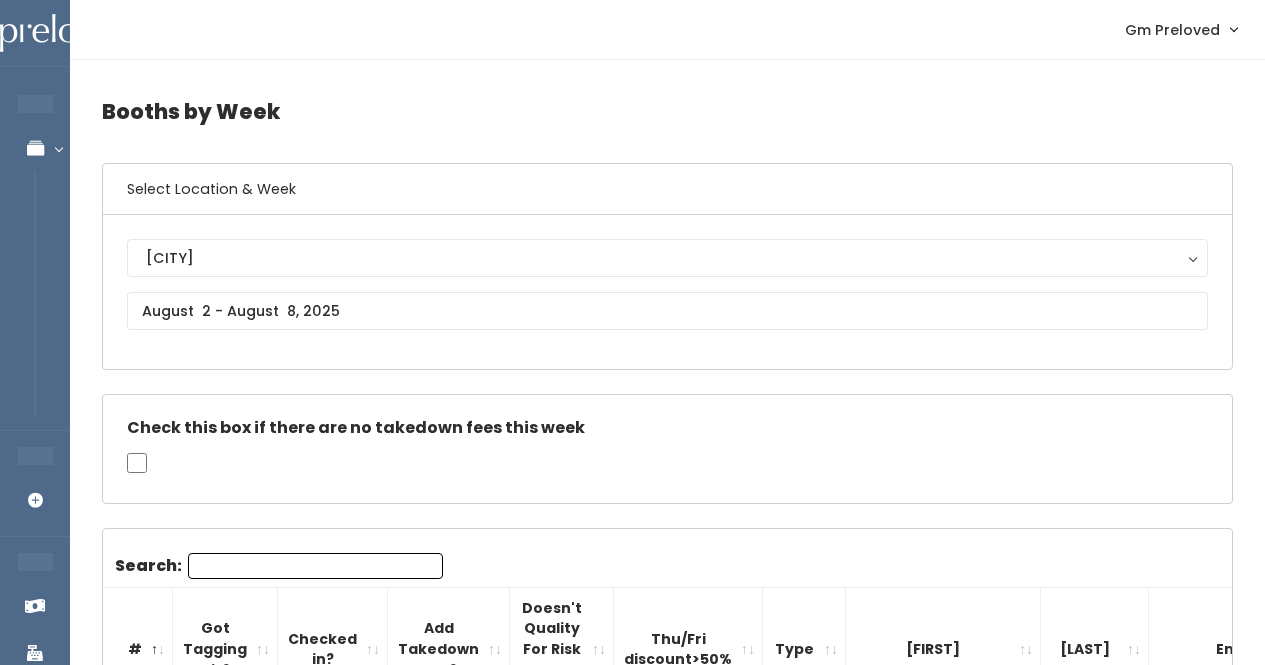 scroll, scrollTop: 0, scrollLeft: 0, axis: both 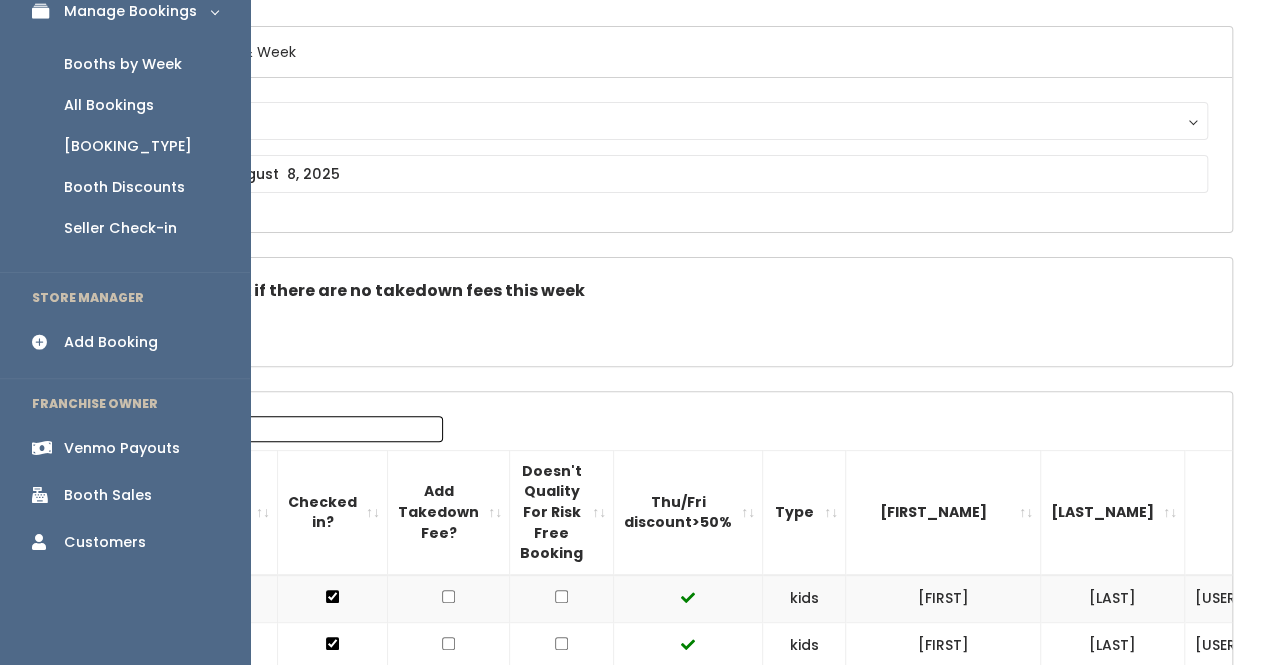 click at bounding box center (46, 342) 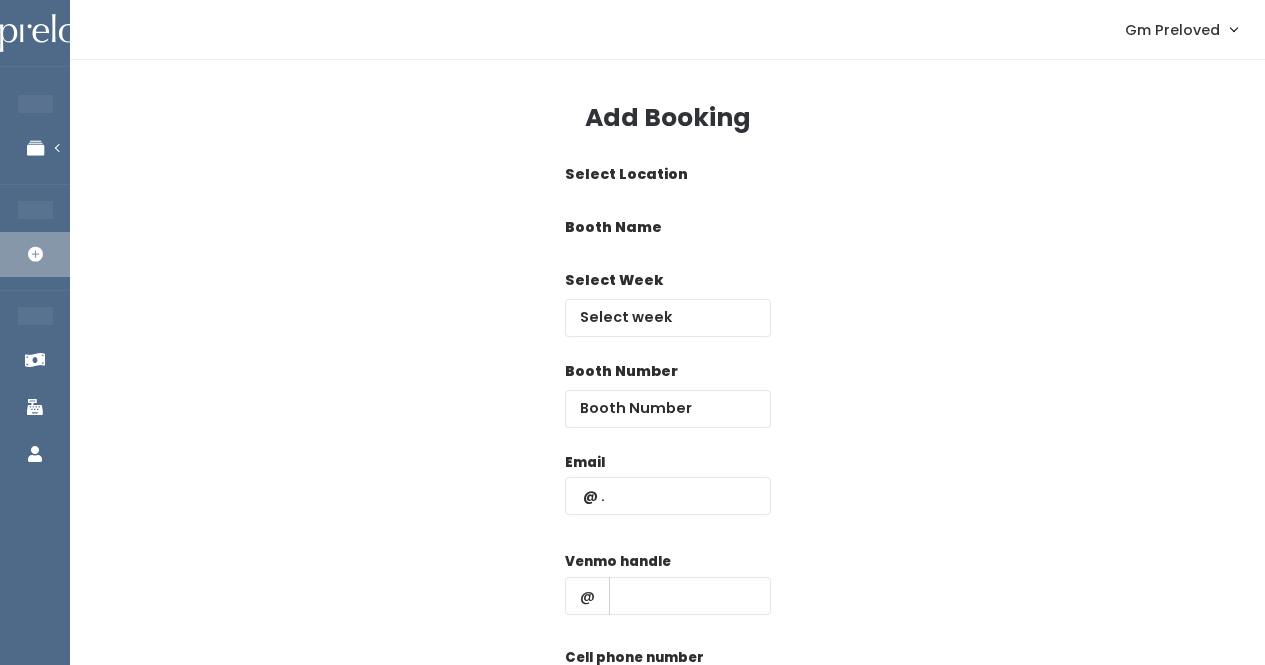 scroll, scrollTop: 0, scrollLeft: 0, axis: both 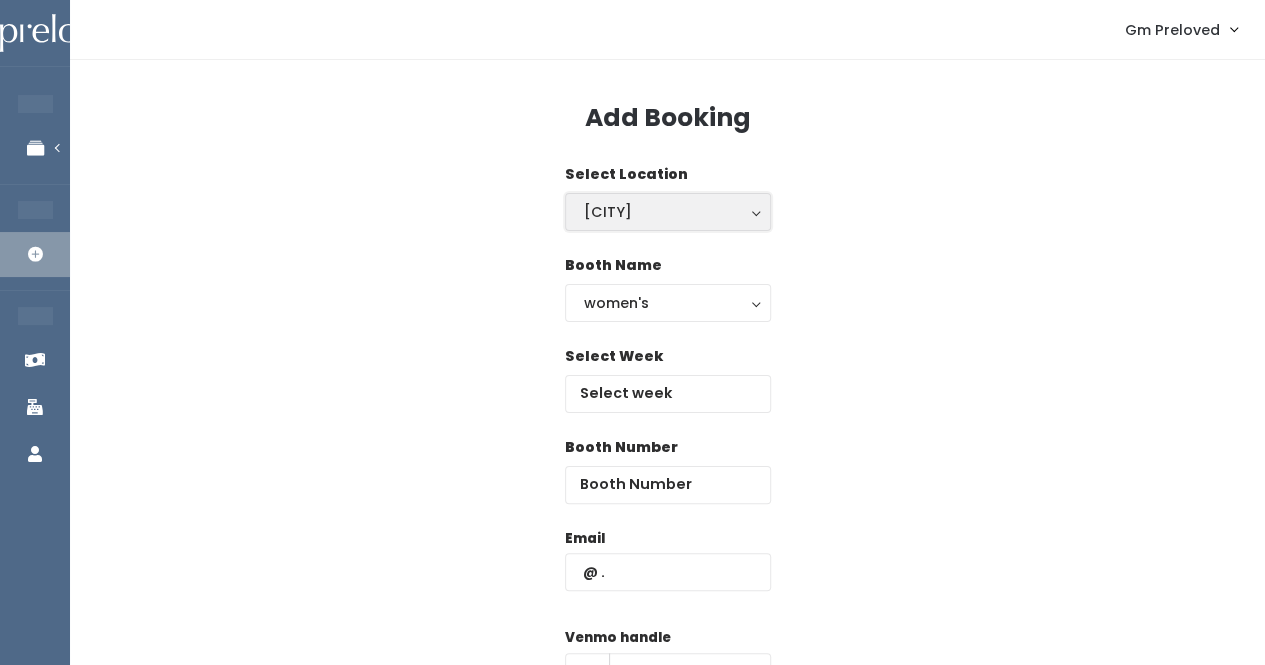 click on "[CITY]" at bounding box center (668, 212) 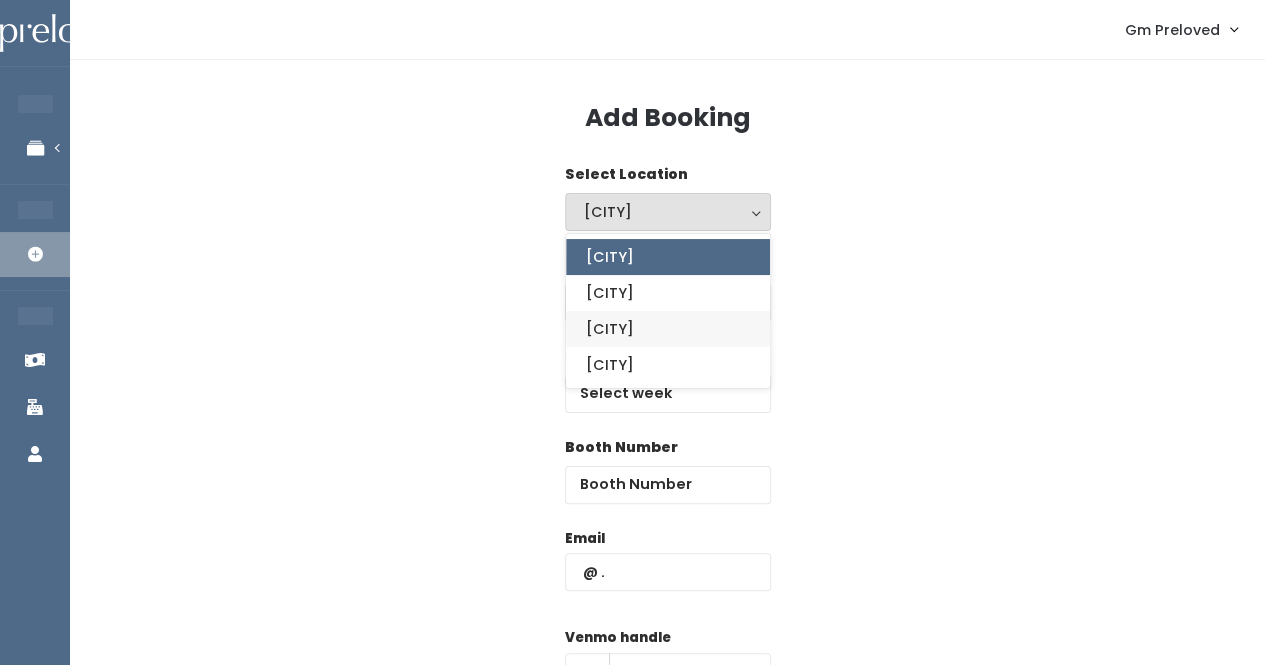 click on "[LAST]" at bounding box center [668, 329] 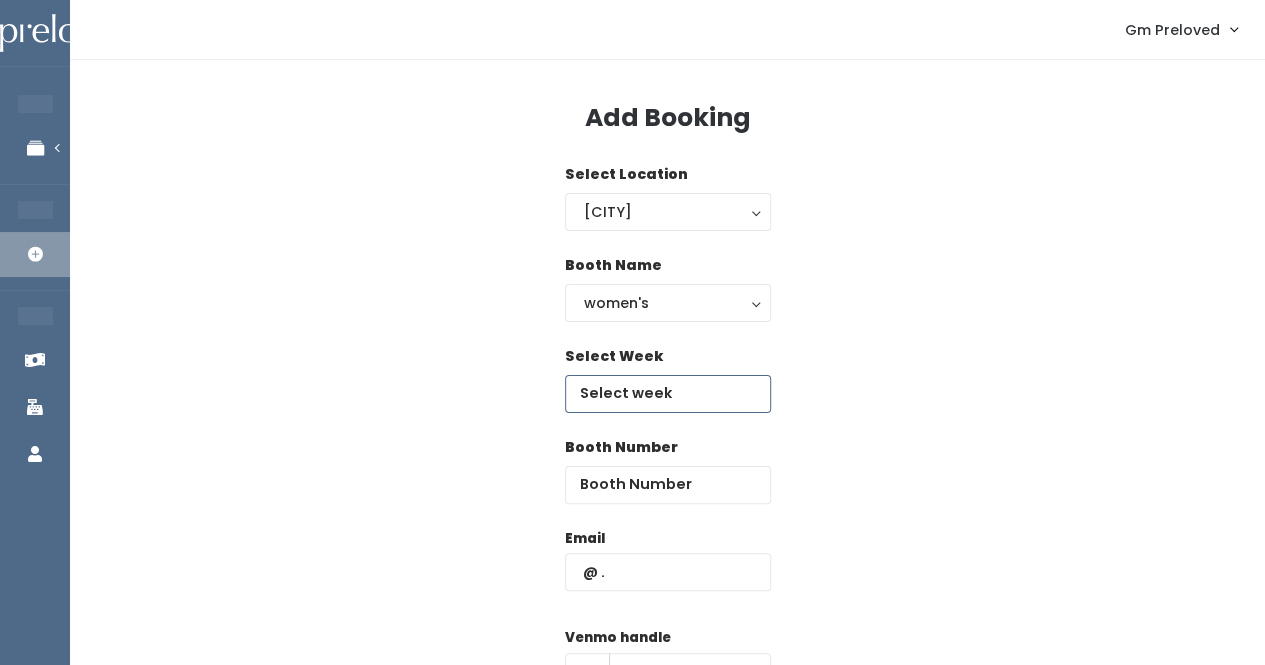 click at bounding box center [668, 394] 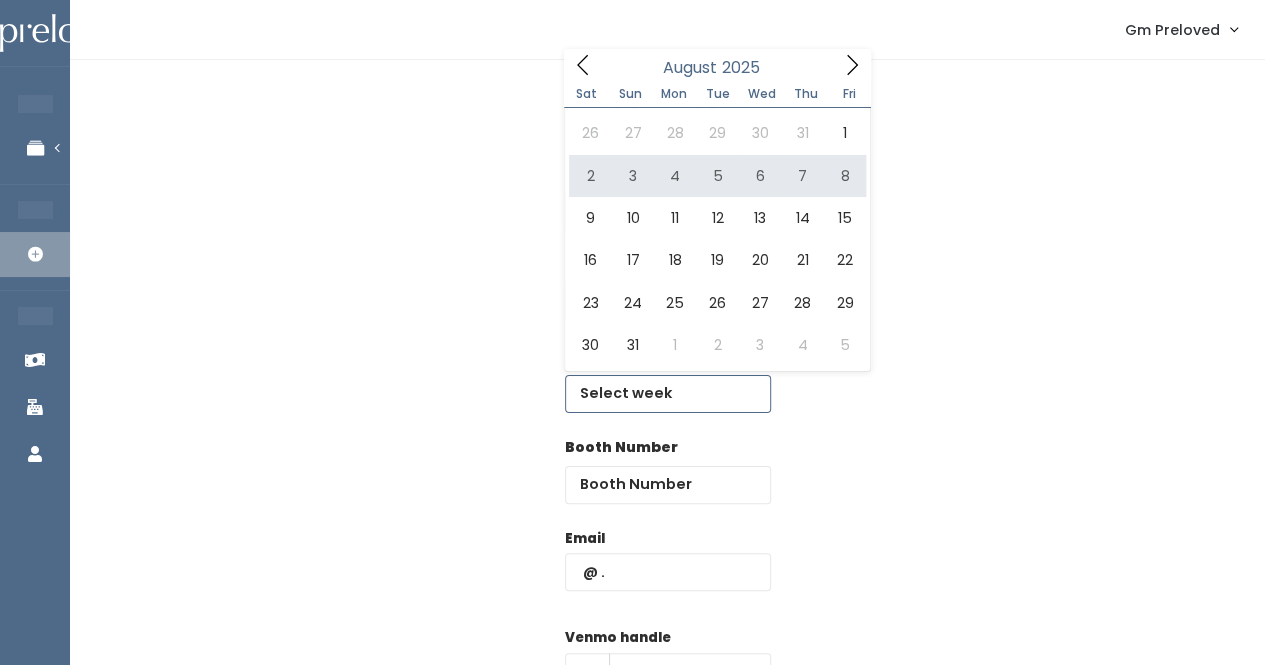 type on "August 2 to August 8" 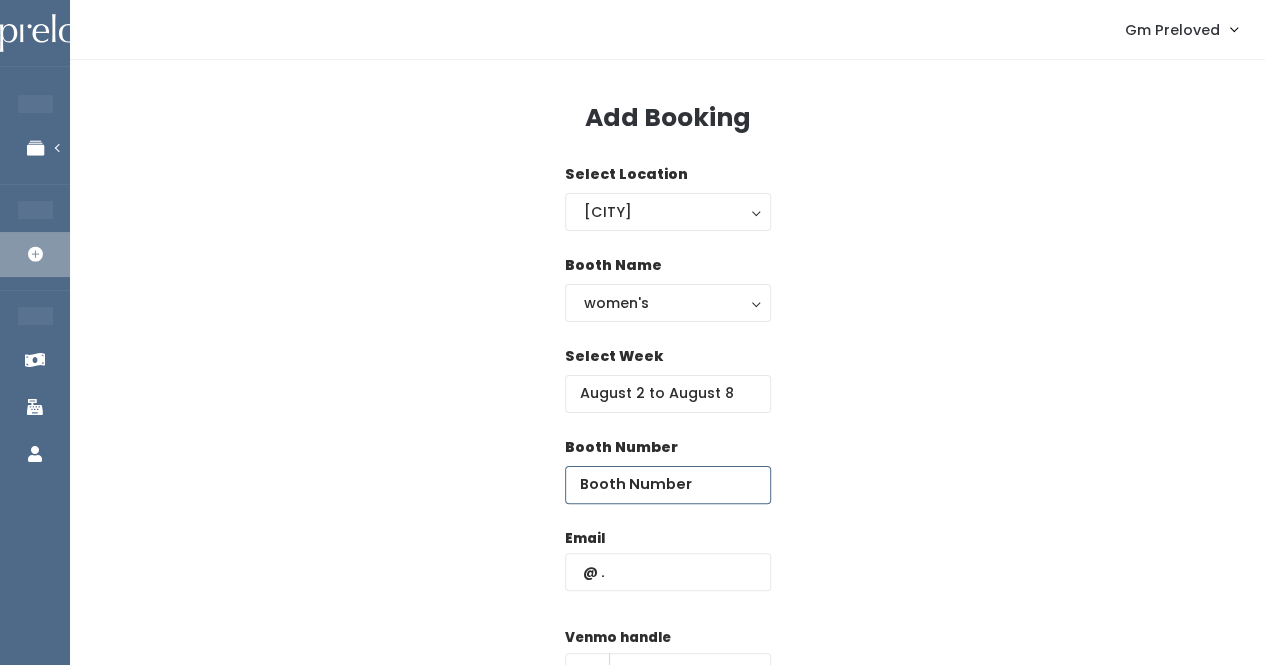 click at bounding box center (668, 485) 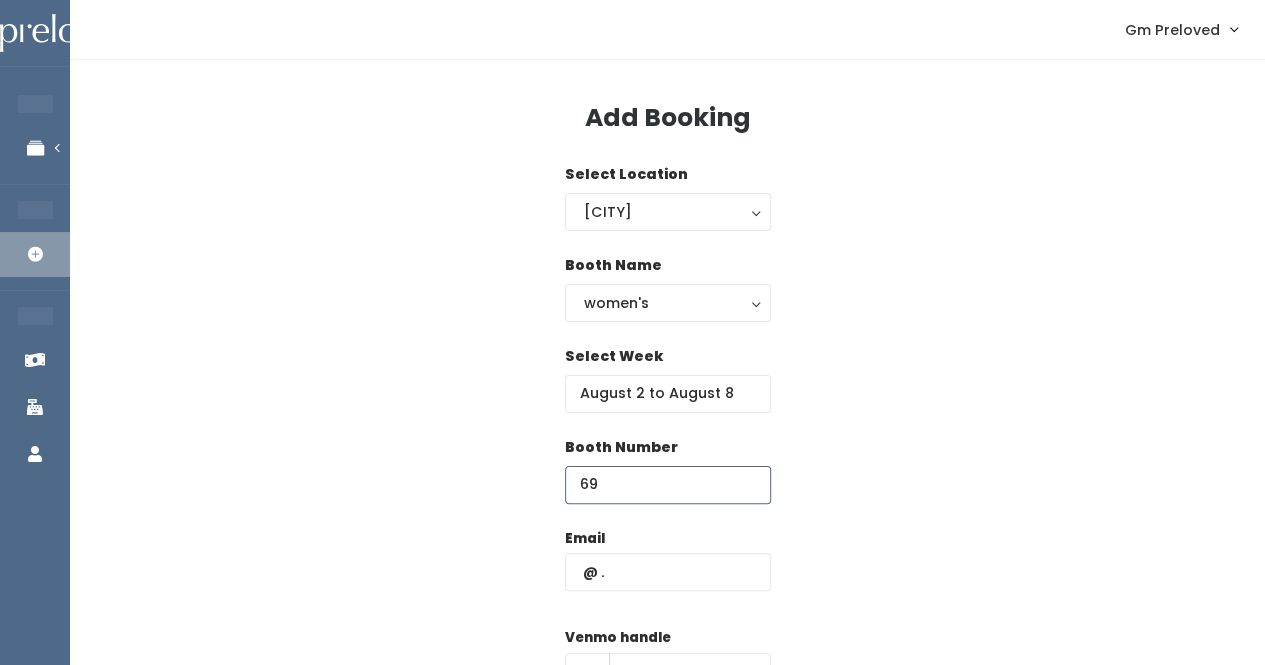 type on "69" 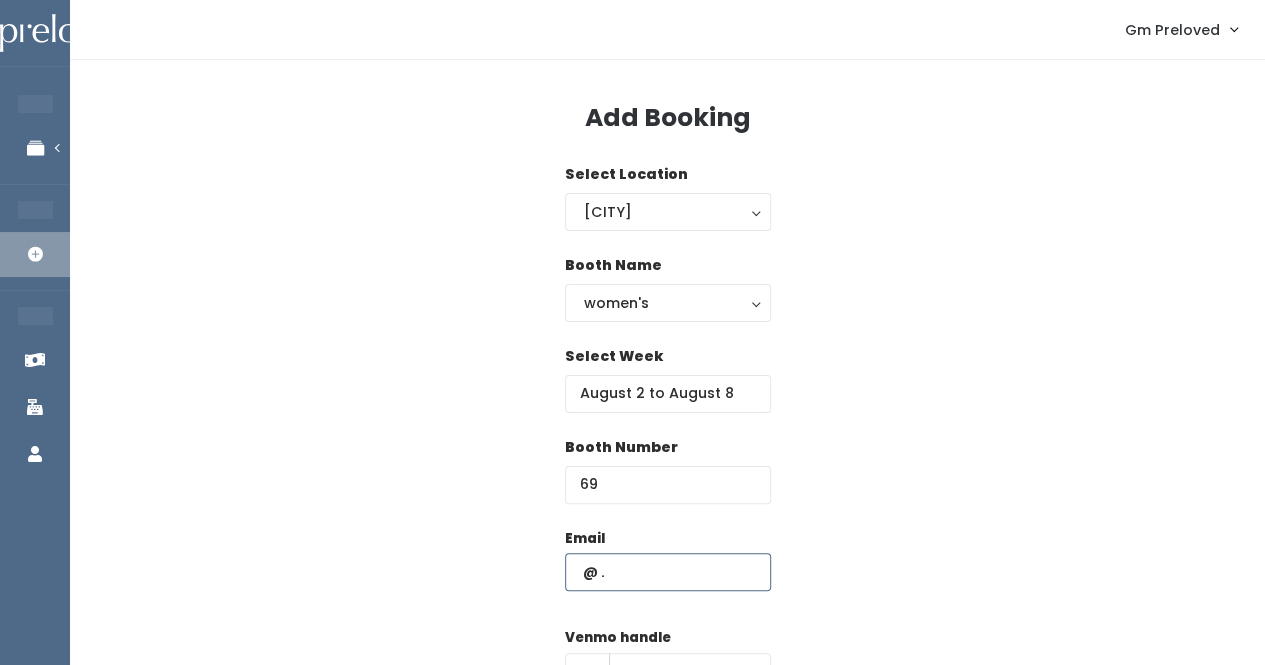 click at bounding box center [668, 572] 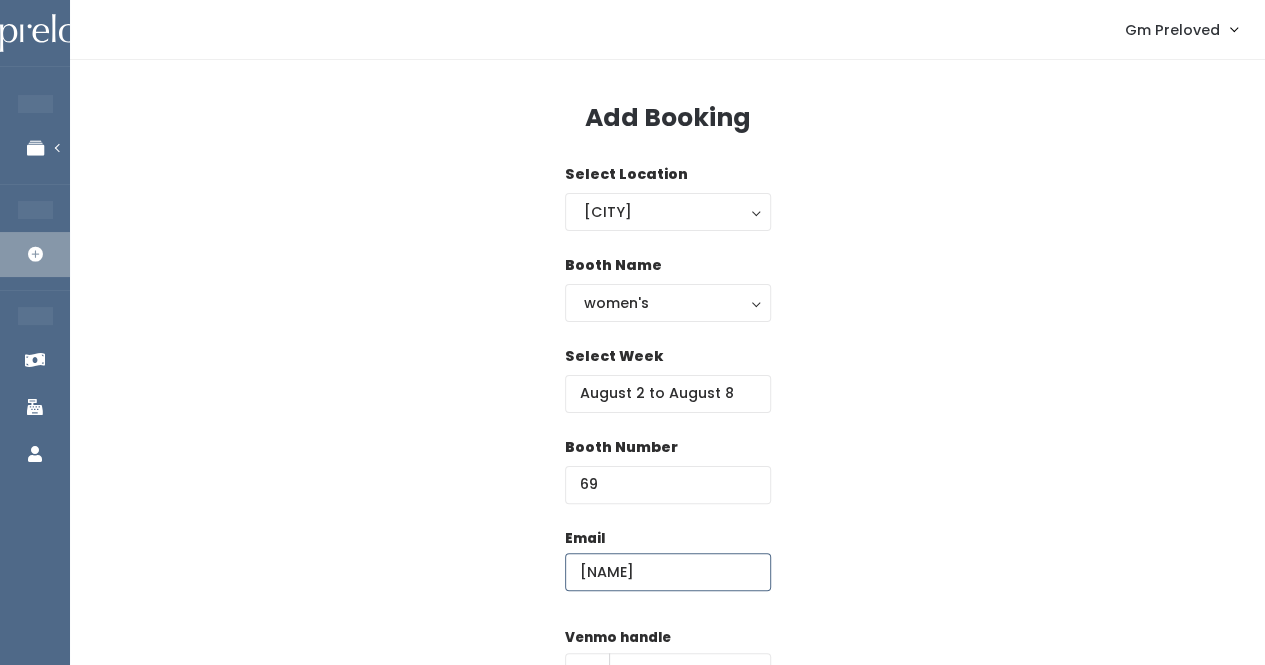 type on "briggsy98@gmail.com" 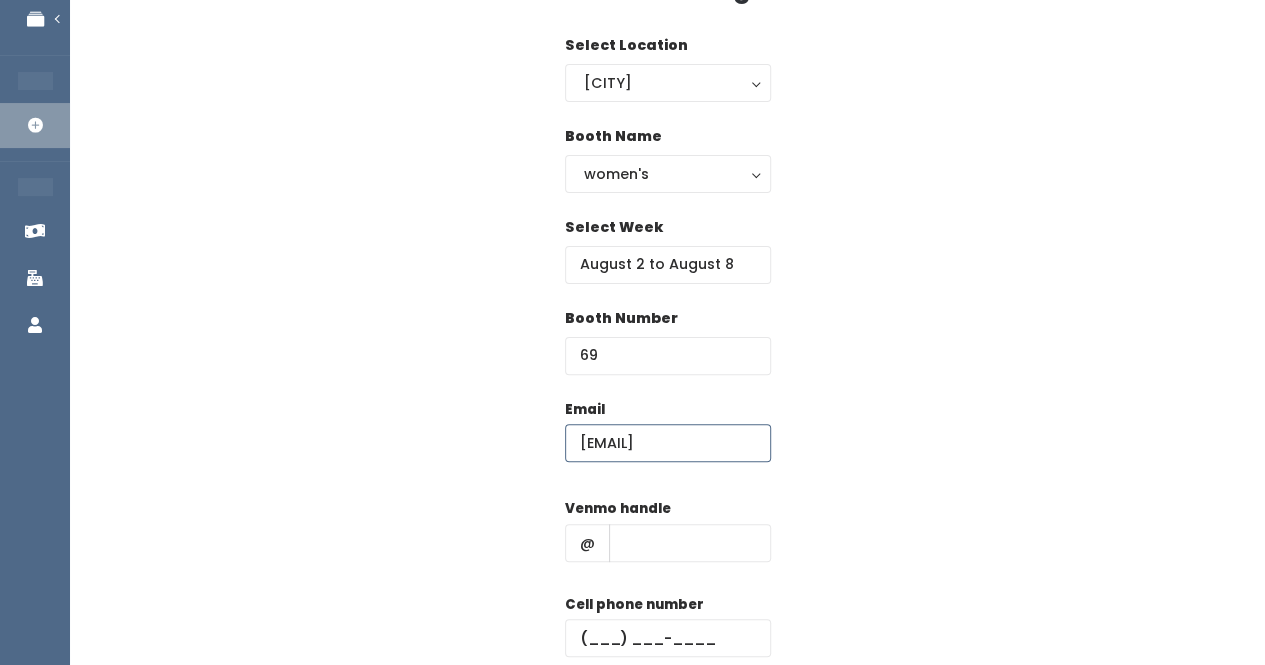 scroll, scrollTop: 132, scrollLeft: 0, axis: vertical 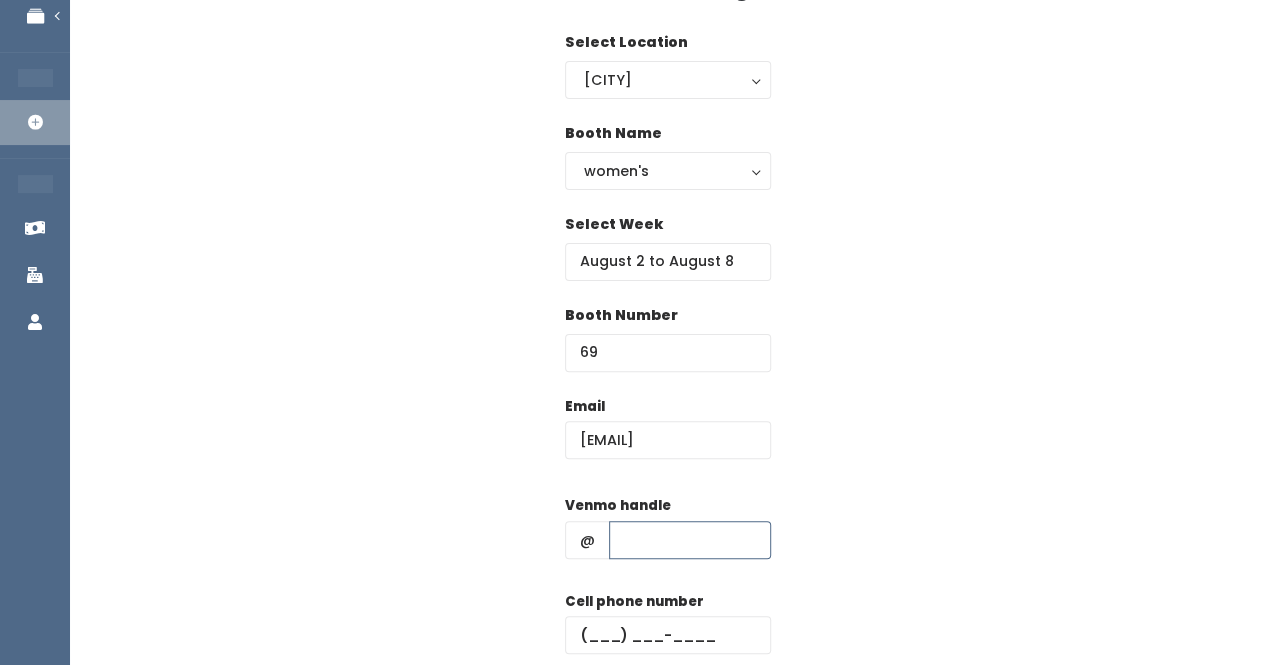 click at bounding box center [690, 540] 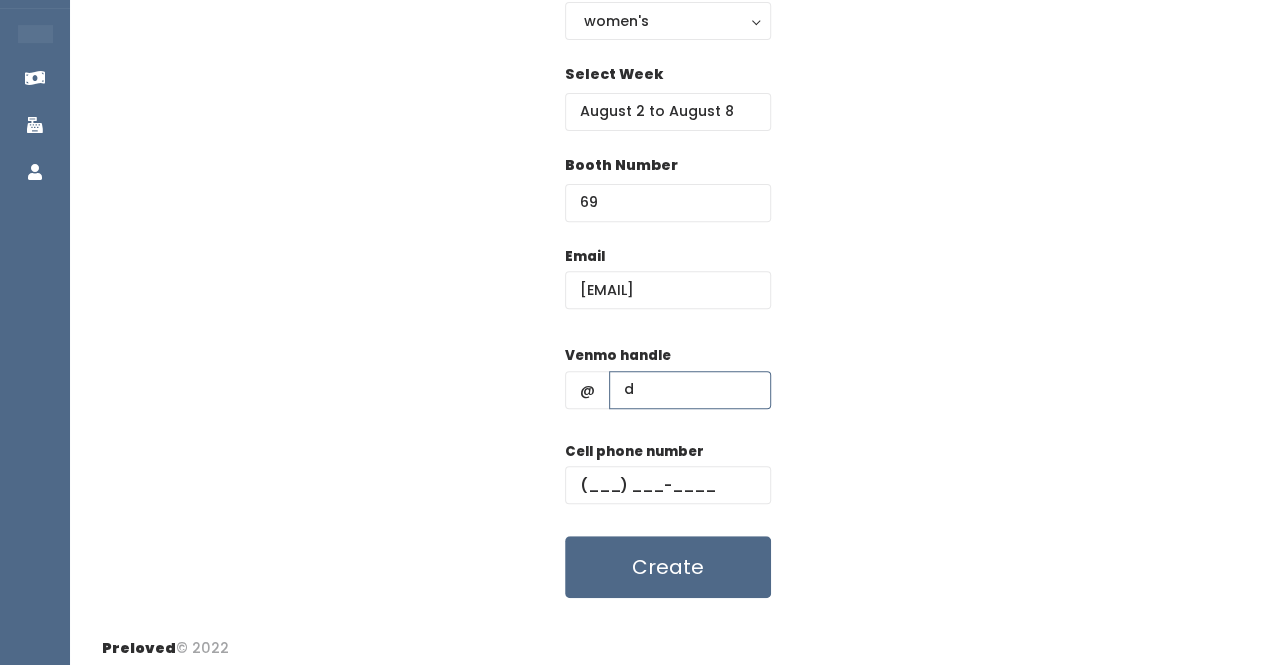 scroll, scrollTop: 291, scrollLeft: 0, axis: vertical 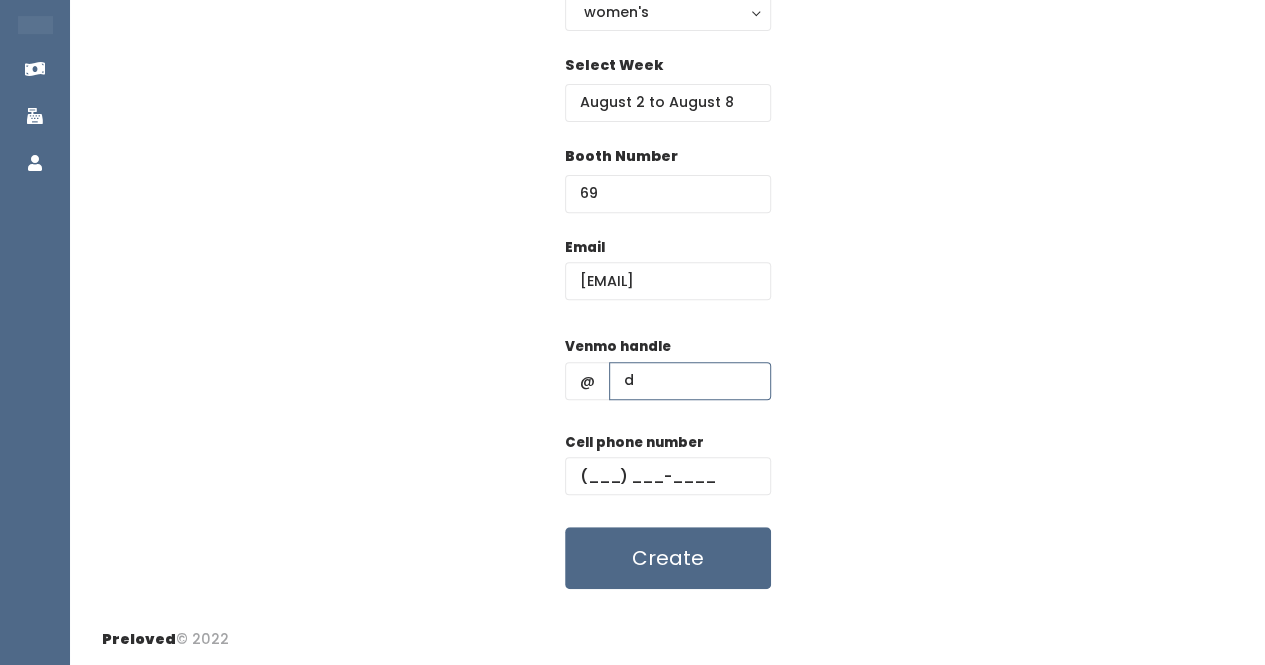type on "d" 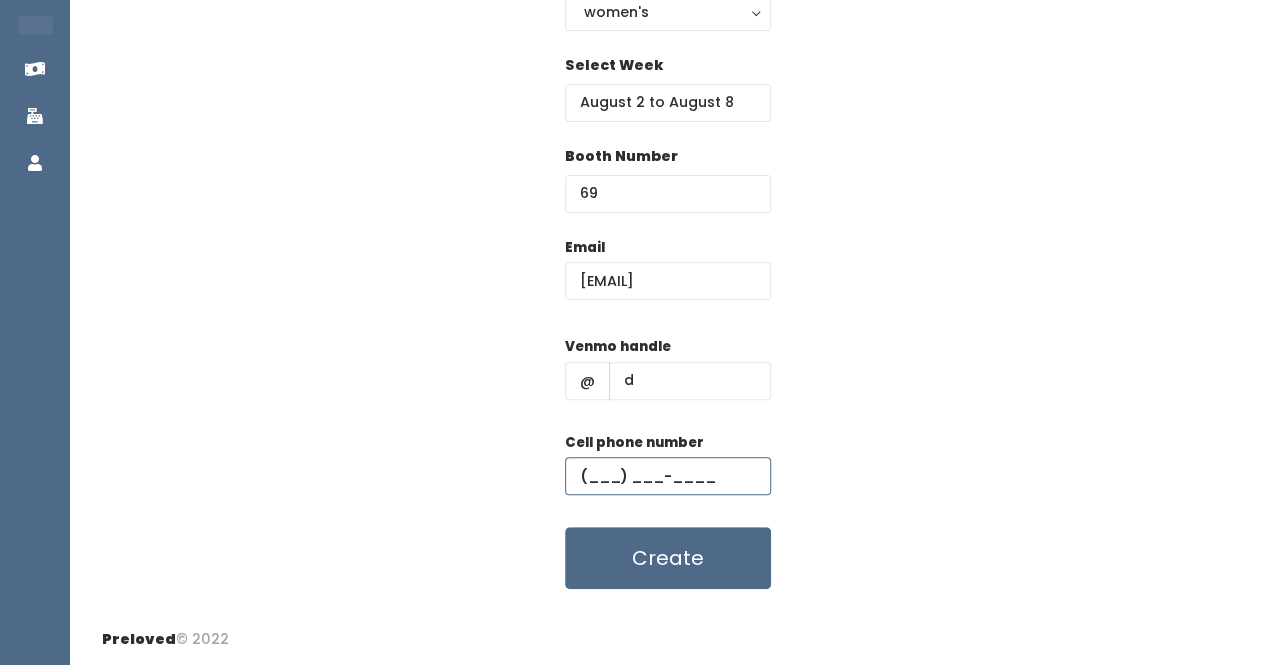 click at bounding box center [668, 476] 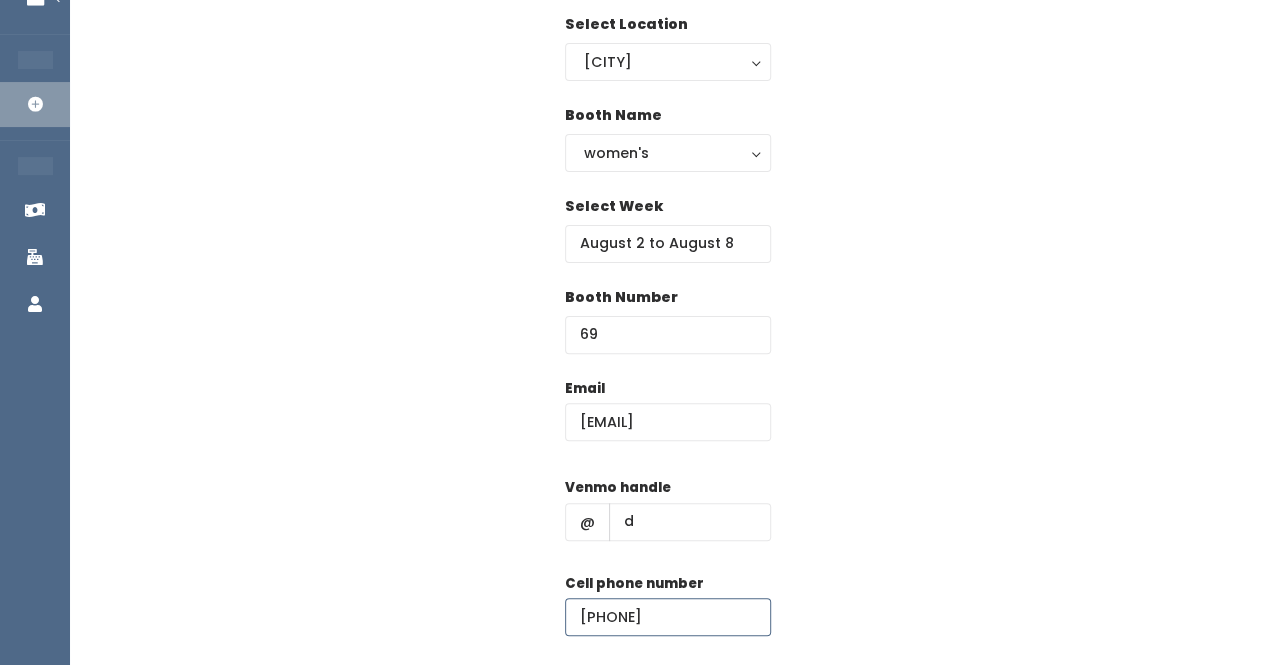 scroll, scrollTop: 291, scrollLeft: 0, axis: vertical 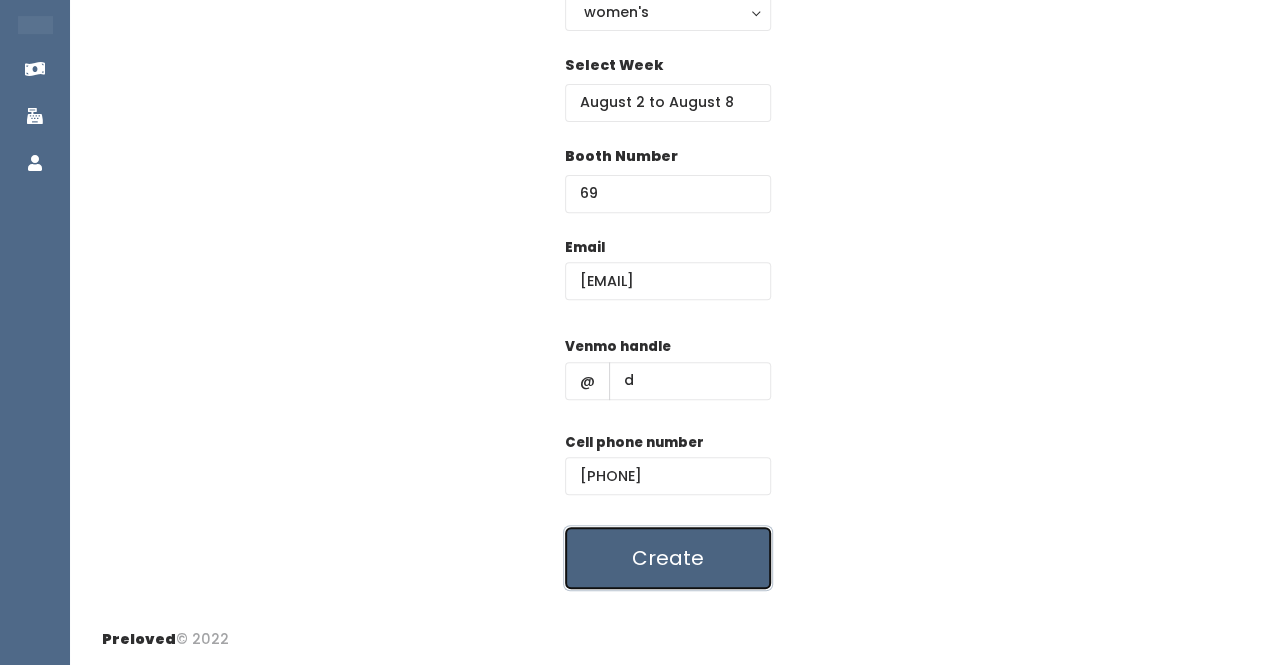 click on "Create" at bounding box center [668, 558] 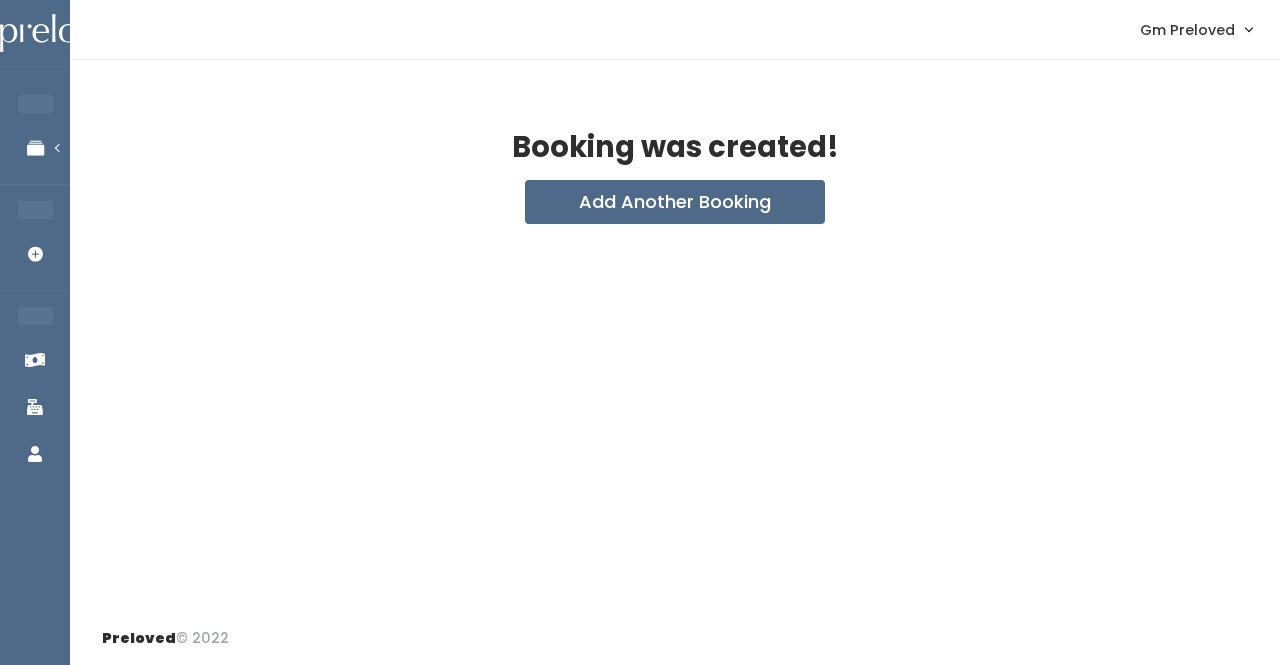 scroll, scrollTop: 0, scrollLeft: 0, axis: both 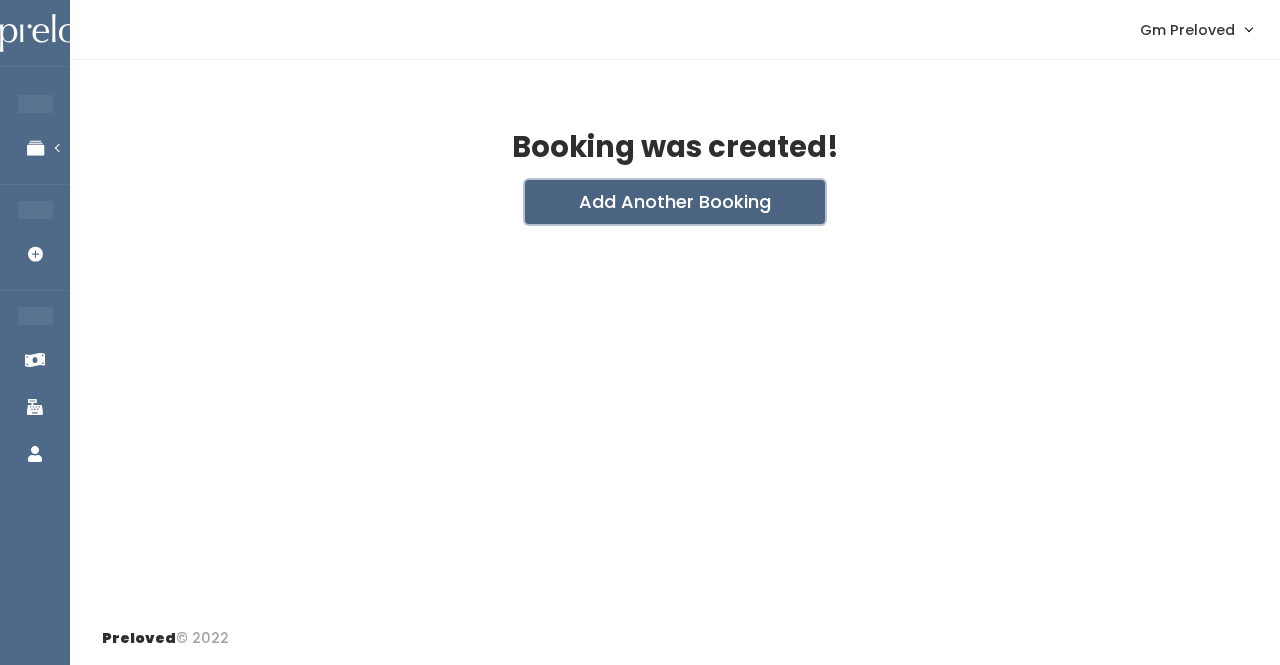 click on "Add Another Booking" at bounding box center [675, 202] 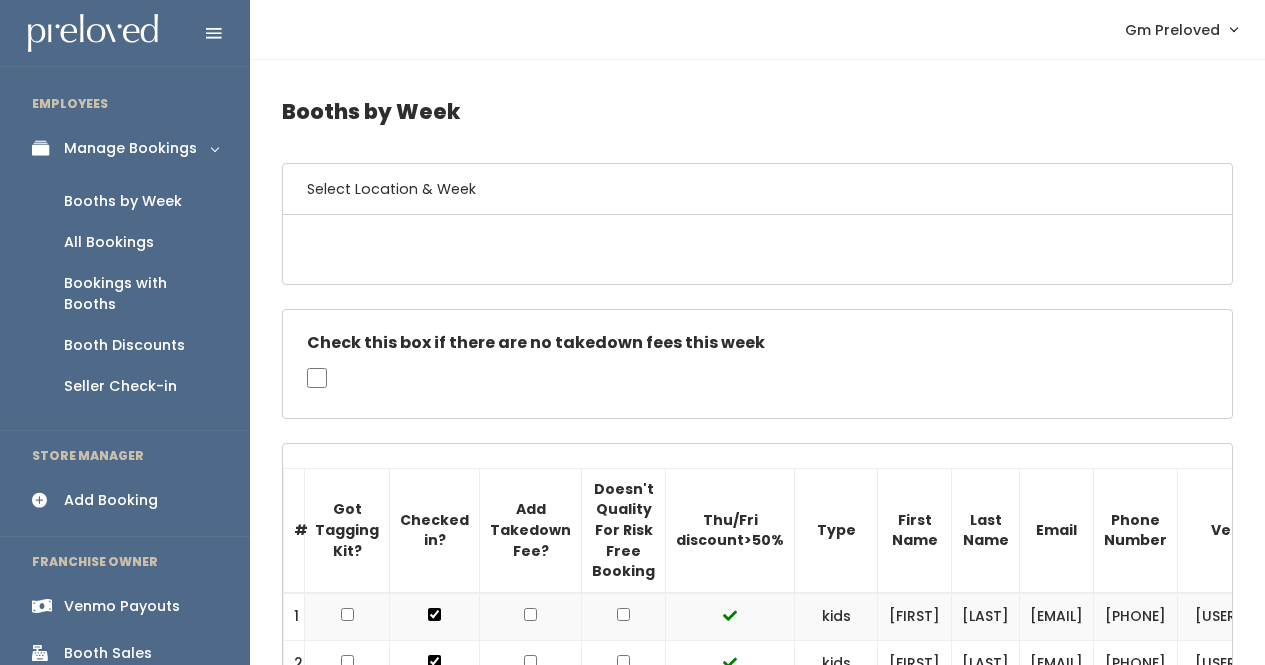 scroll, scrollTop: 0, scrollLeft: 0, axis: both 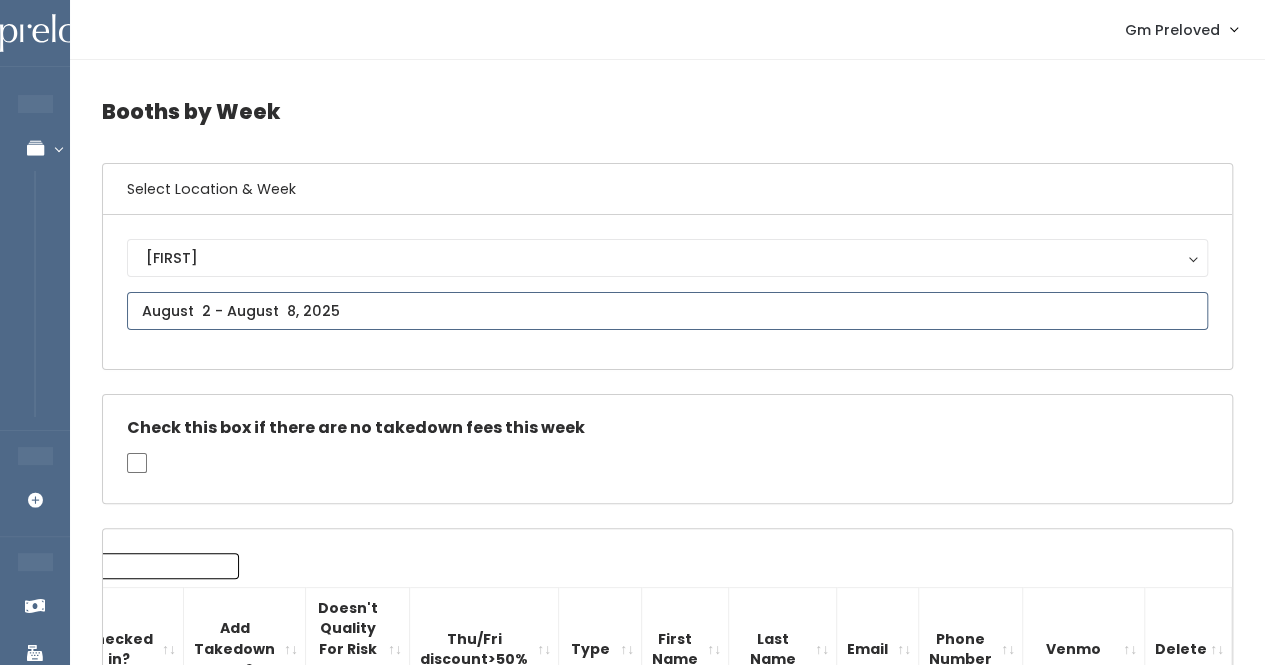 click at bounding box center [667, 311] 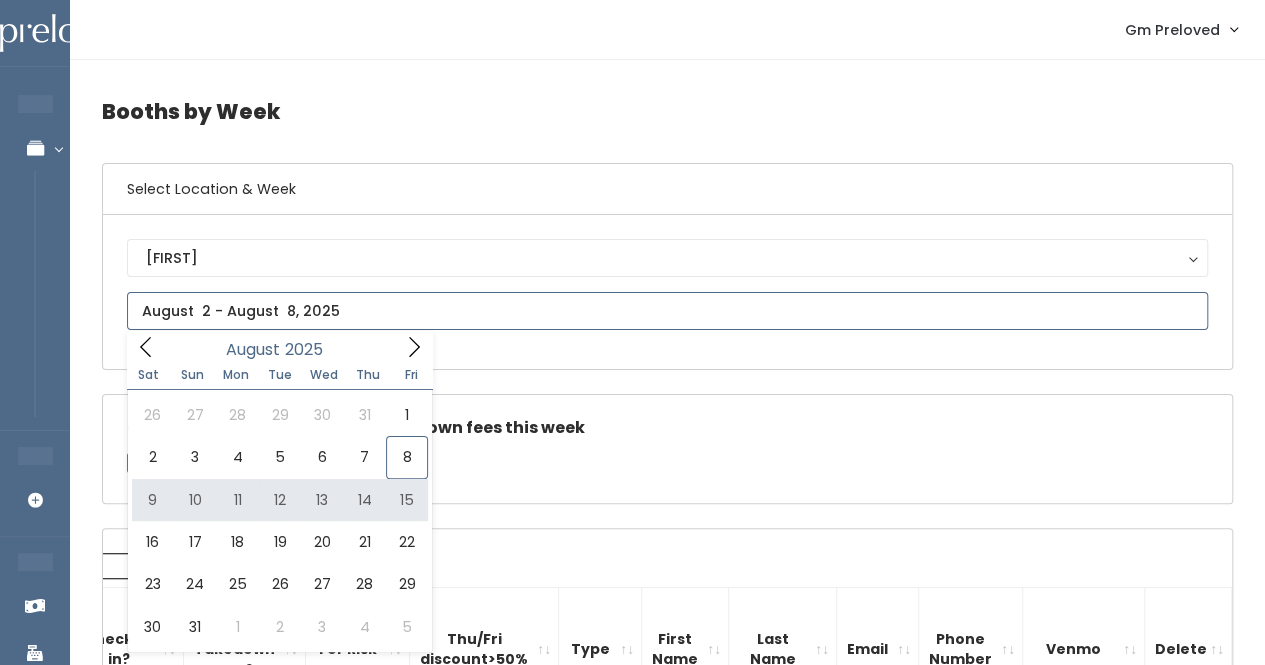 type on "August 9 to August 15" 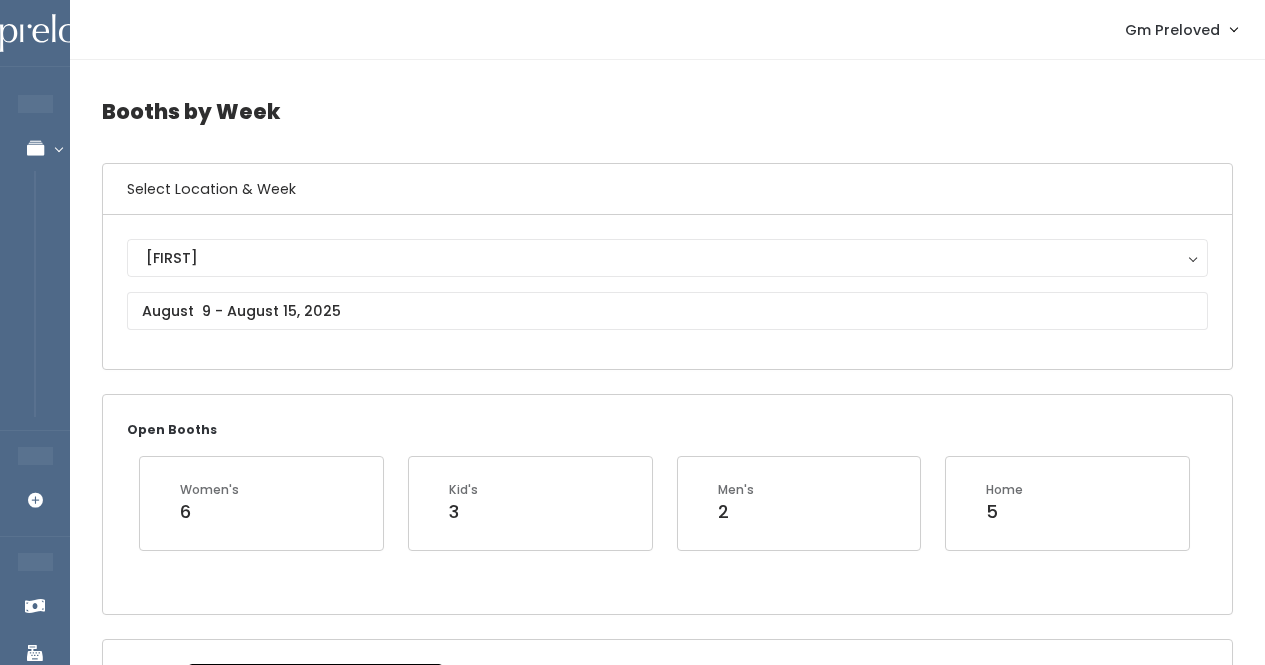 scroll, scrollTop: 4632, scrollLeft: 0, axis: vertical 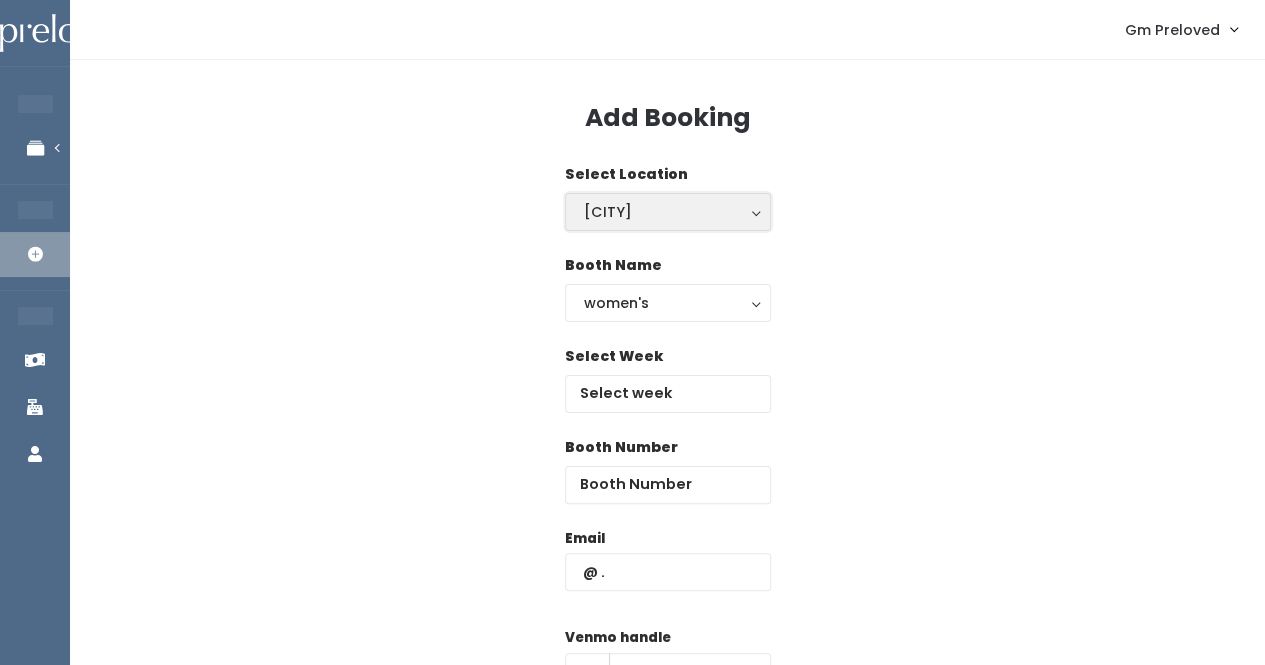 click on "[CITY]" at bounding box center [668, 212] 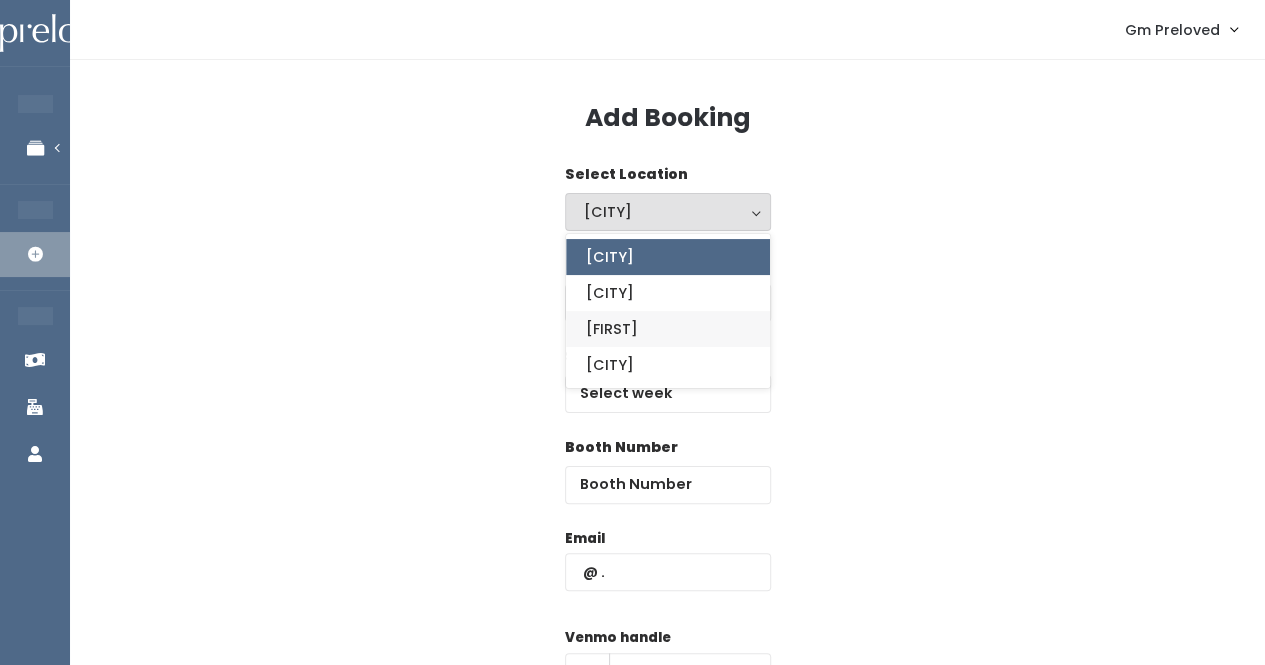 click on "[FIRST]" at bounding box center [668, 329] 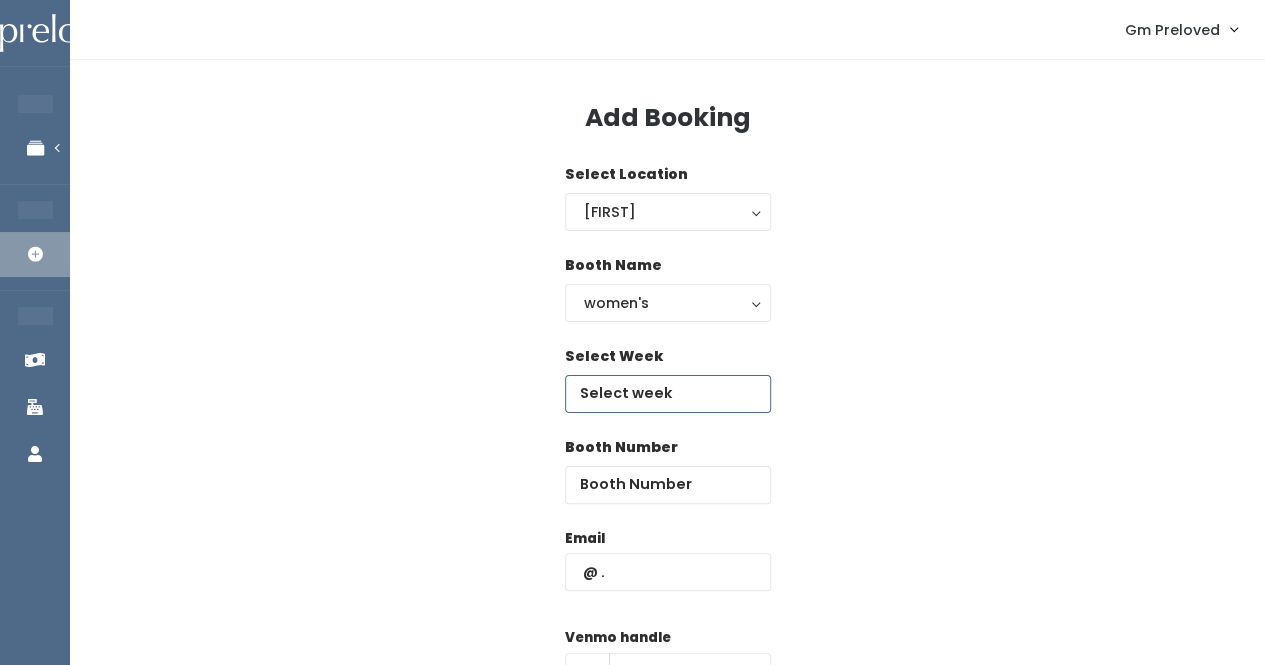 click at bounding box center [668, 394] 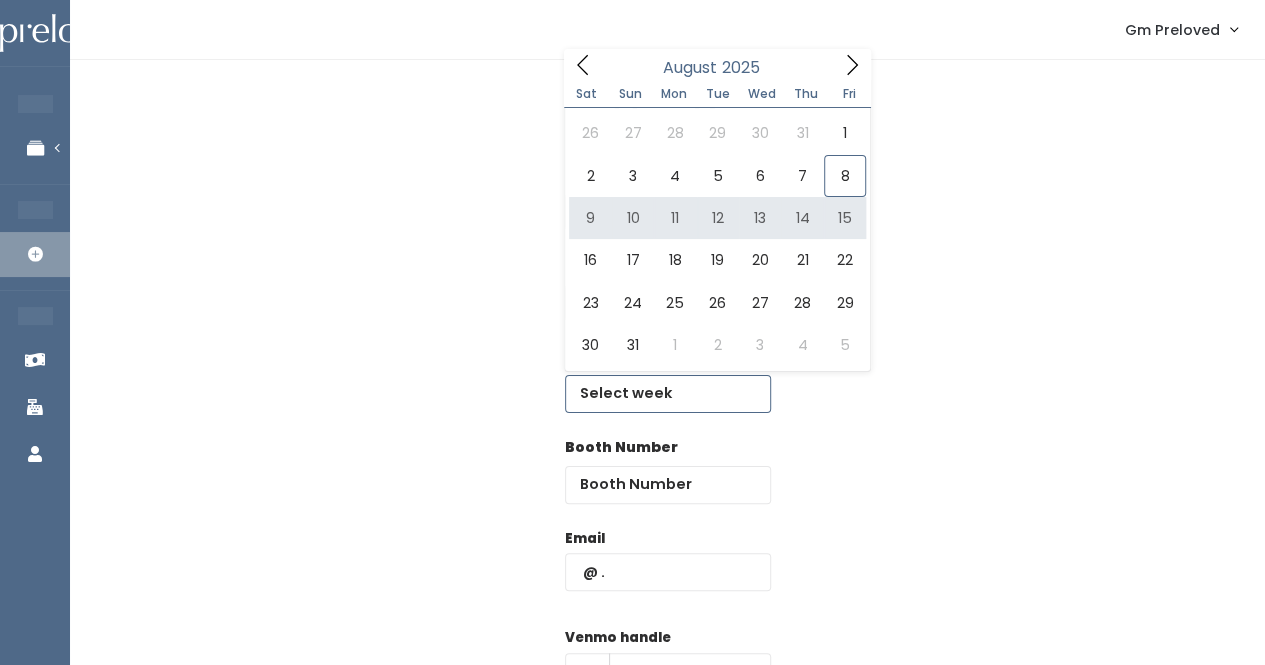 type on "August 9 to August 15" 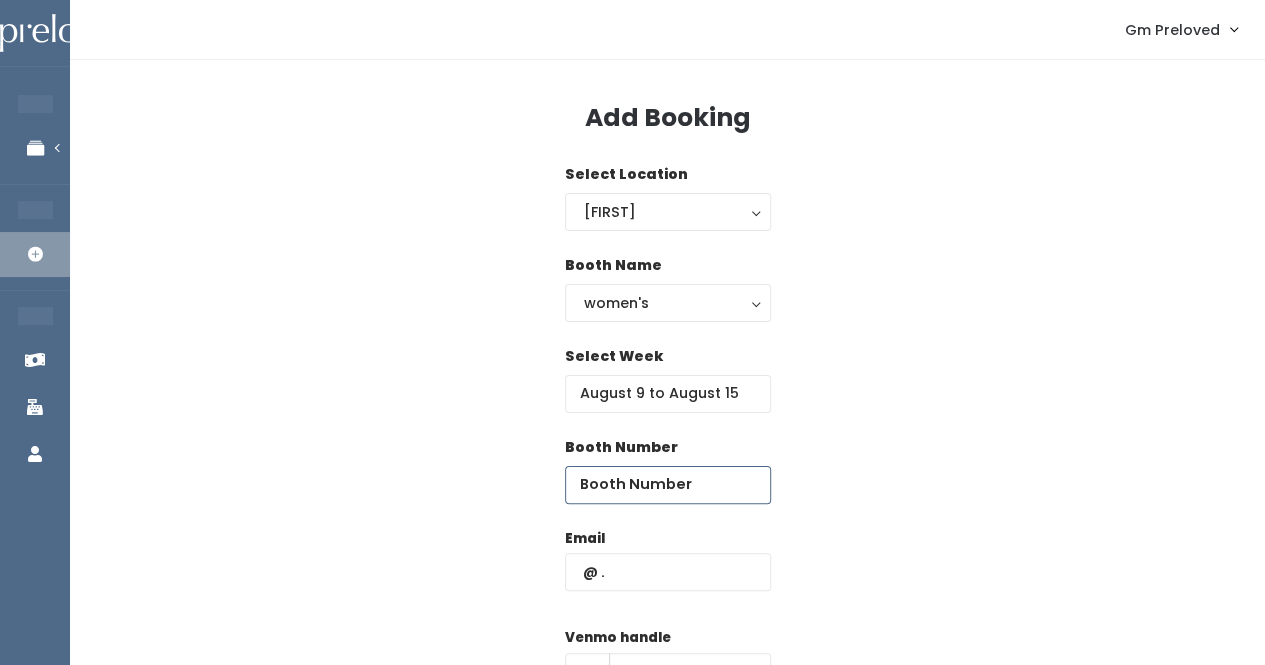 click at bounding box center (668, 485) 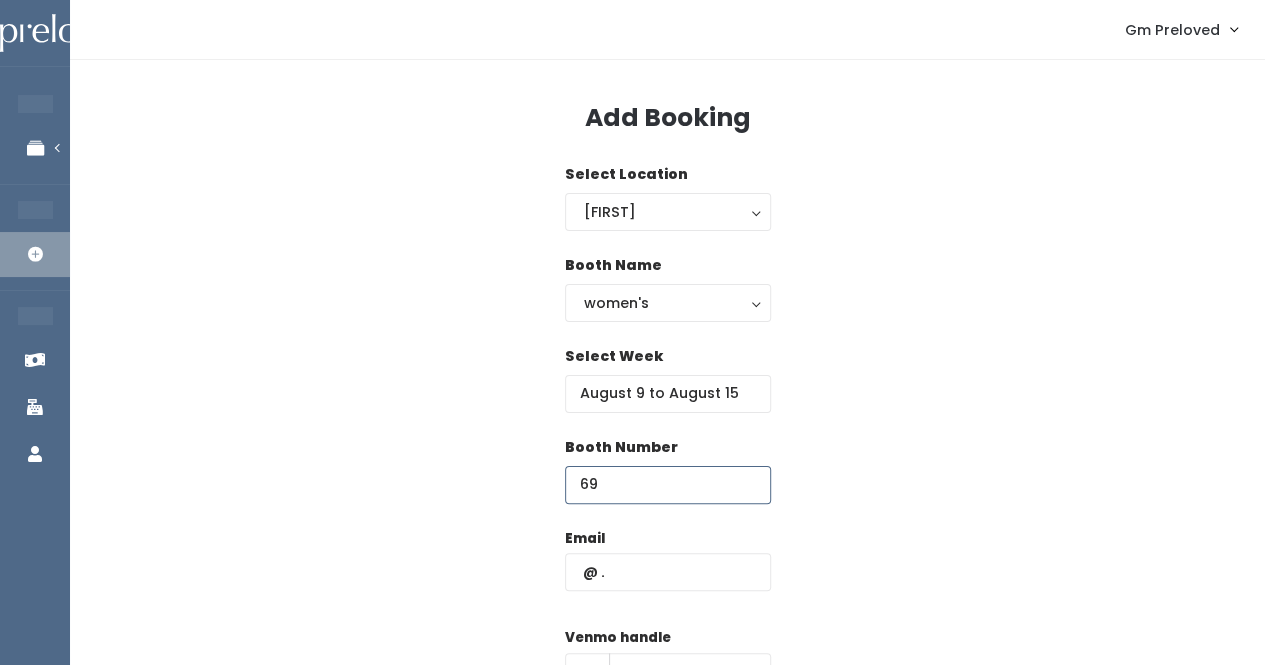 type on "69" 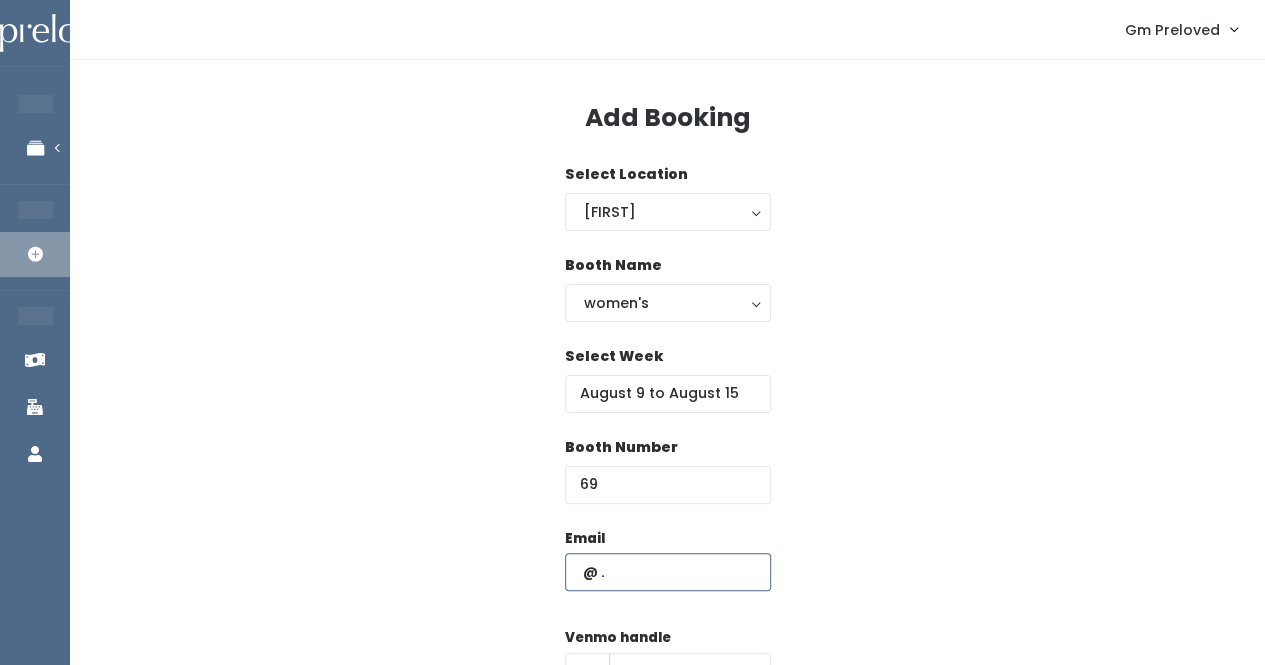 click at bounding box center (668, 572) 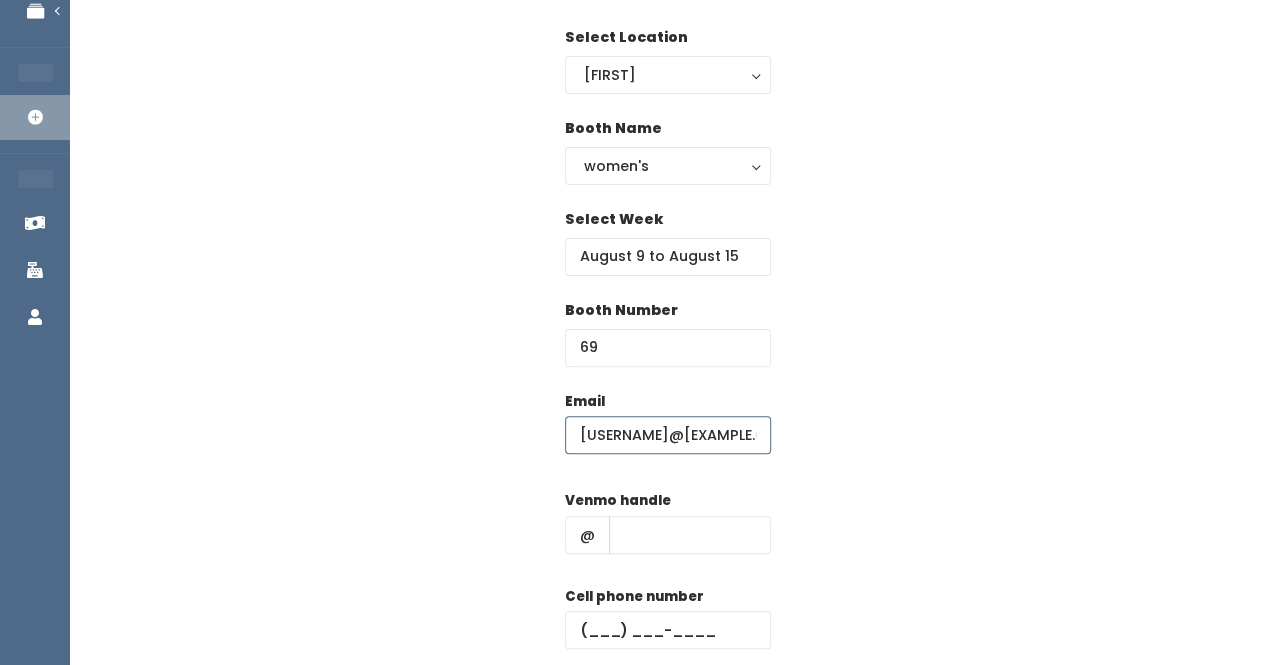 scroll, scrollTop: 138, scrollLeft: 0, axis: vertical 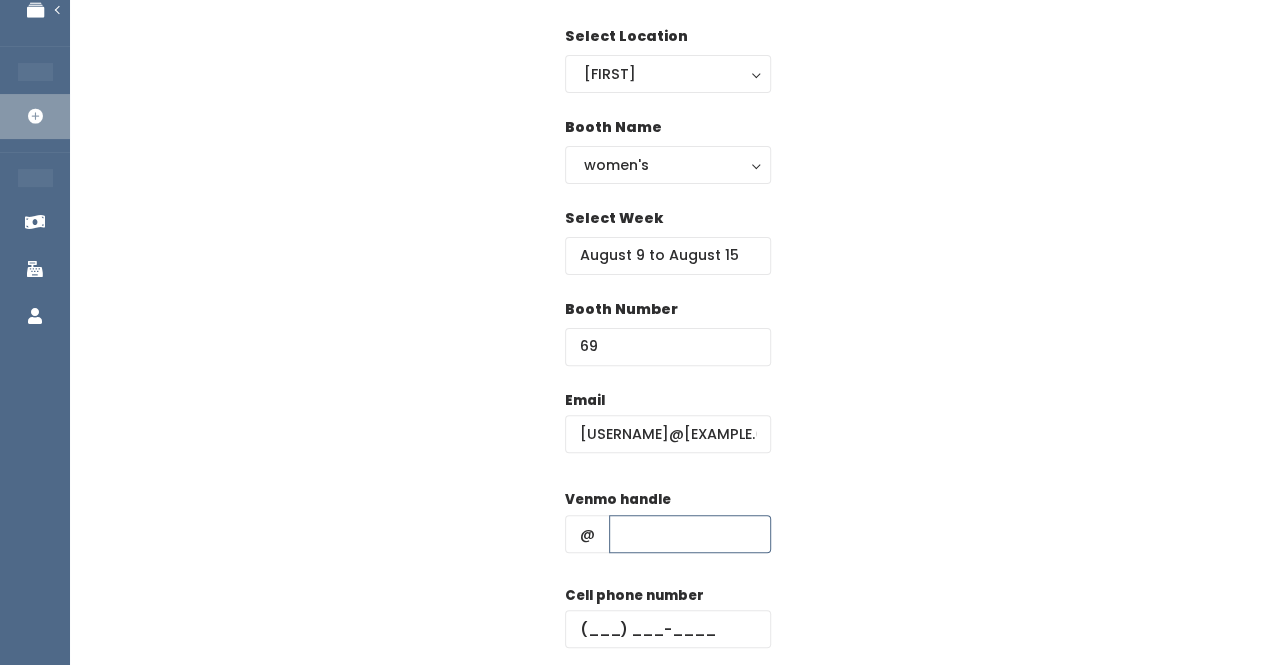 click at bounding box center [690, 534] 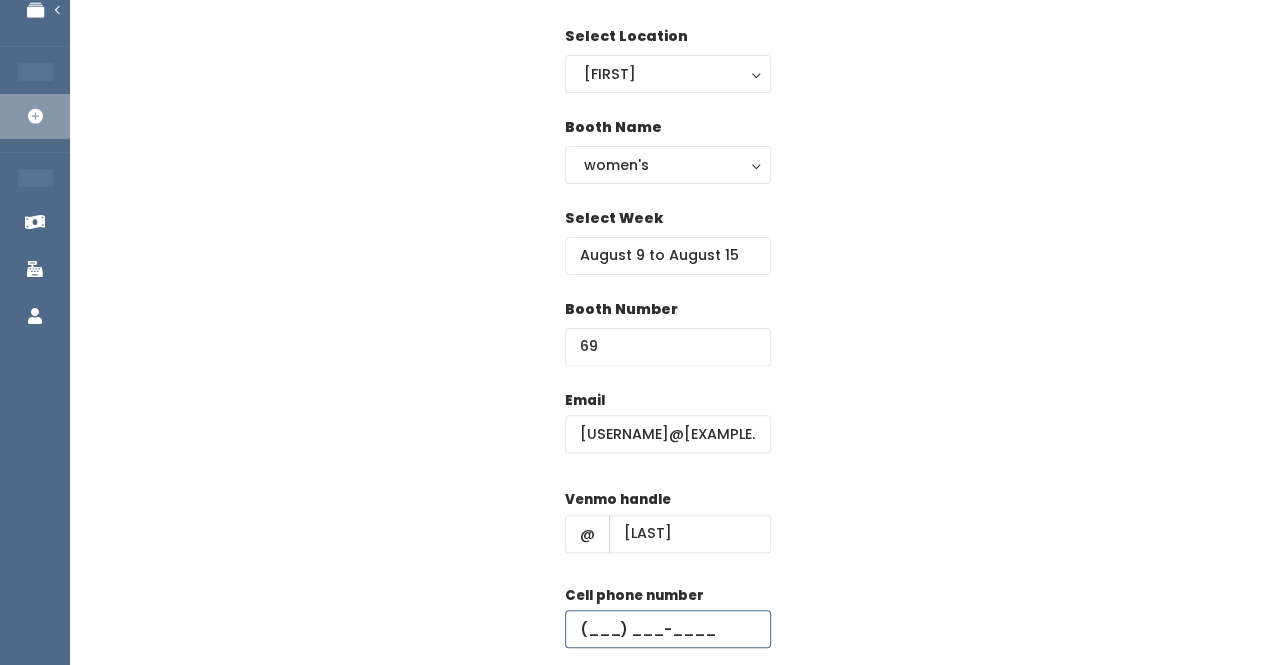 click at bounding box center [668, 629] 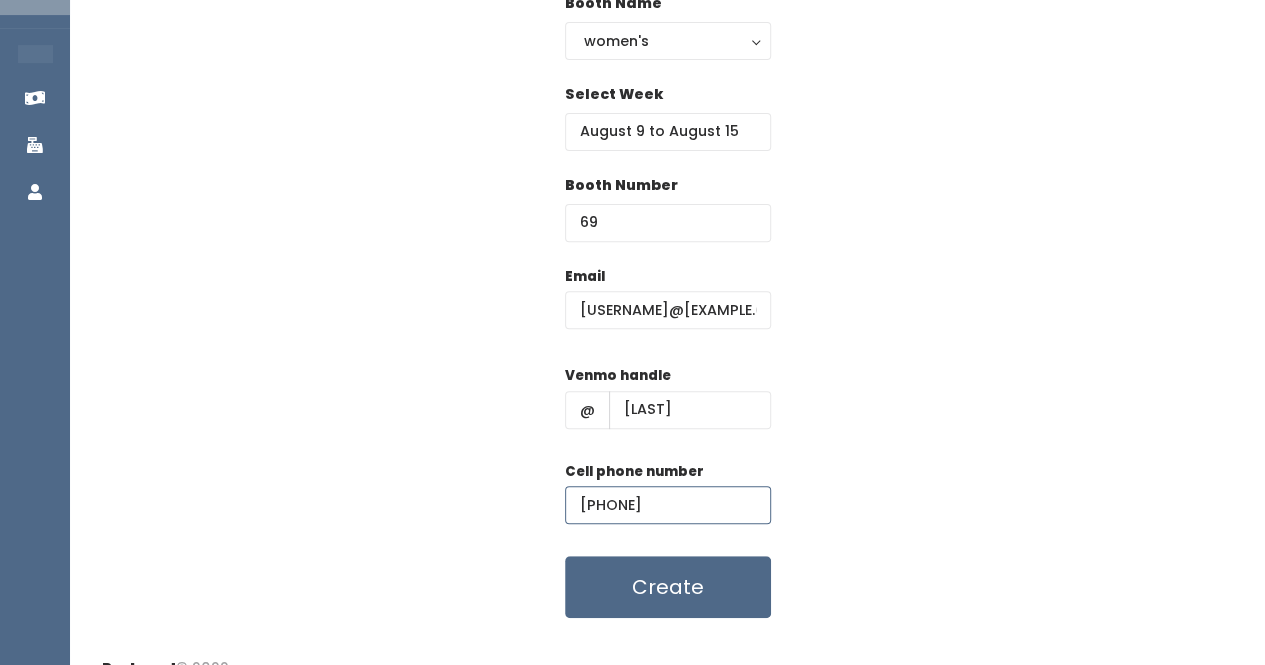 scroll, scrollTop: 291, scrollLeft: 0, axis: vertical 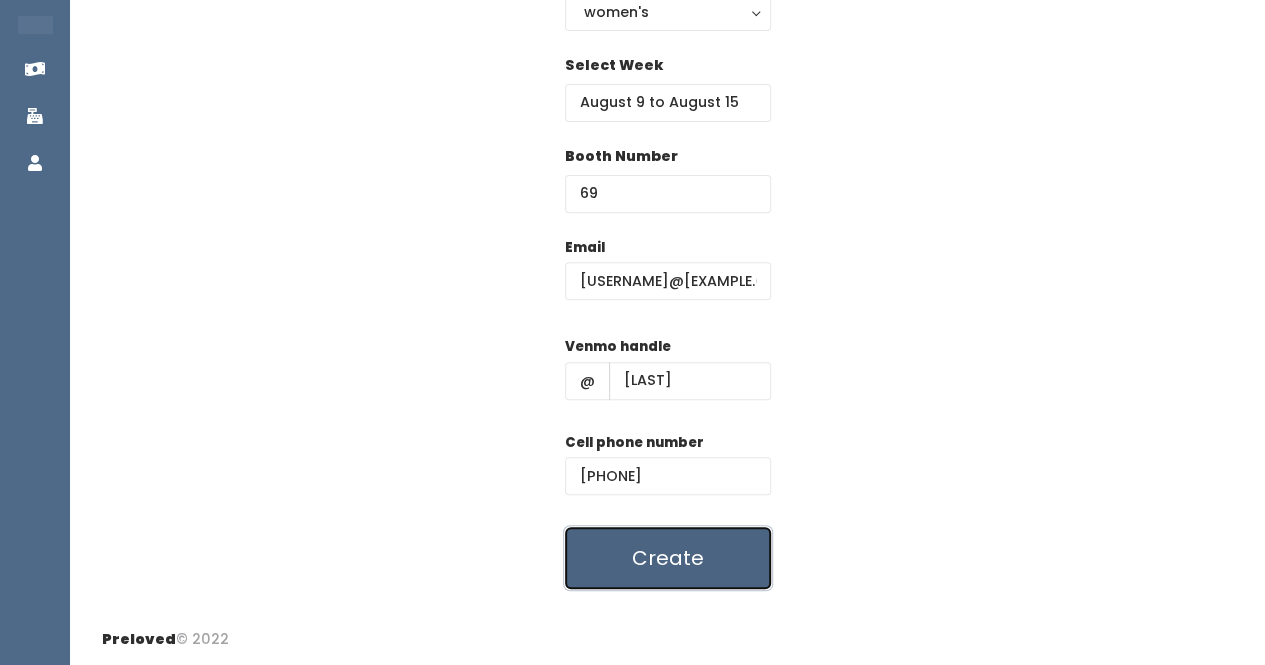 click on "Create" at bounding box center (668, 558) 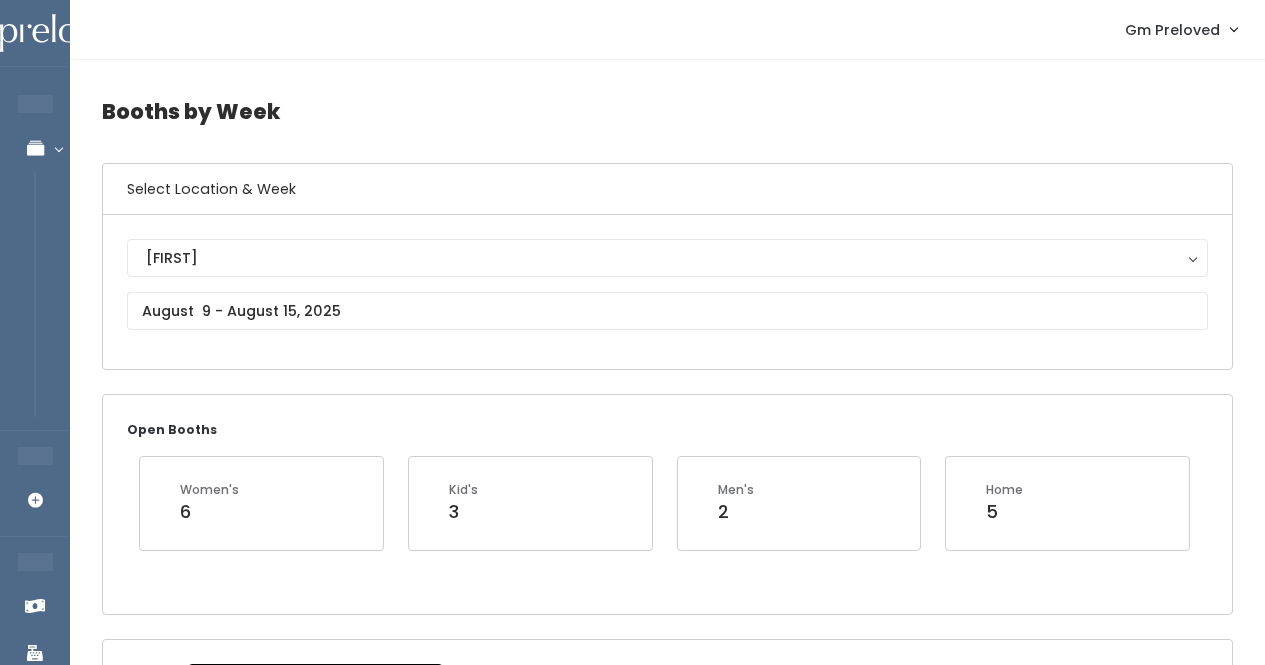 scroll, scrollTop: 4646, scrollLeft: 0, axis: vertical 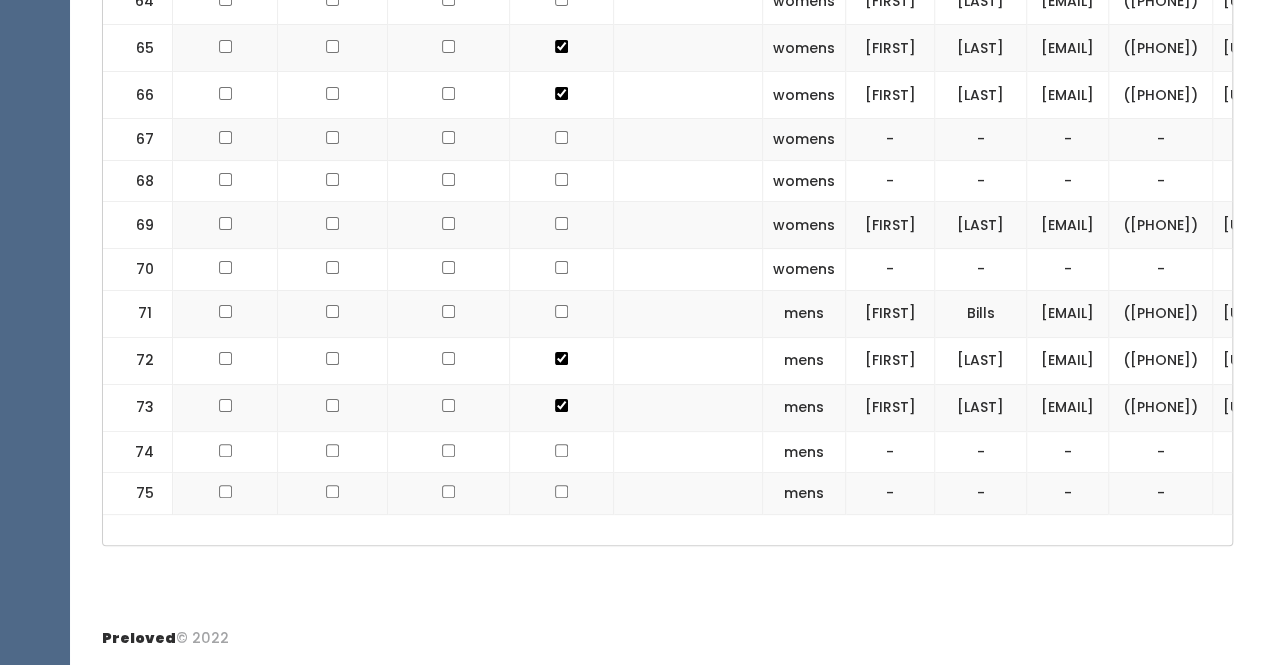 drag, startPoint x: 492, startPoint y: 189, endPoint x: 880, endPoint y: 219, distance: 389.15805 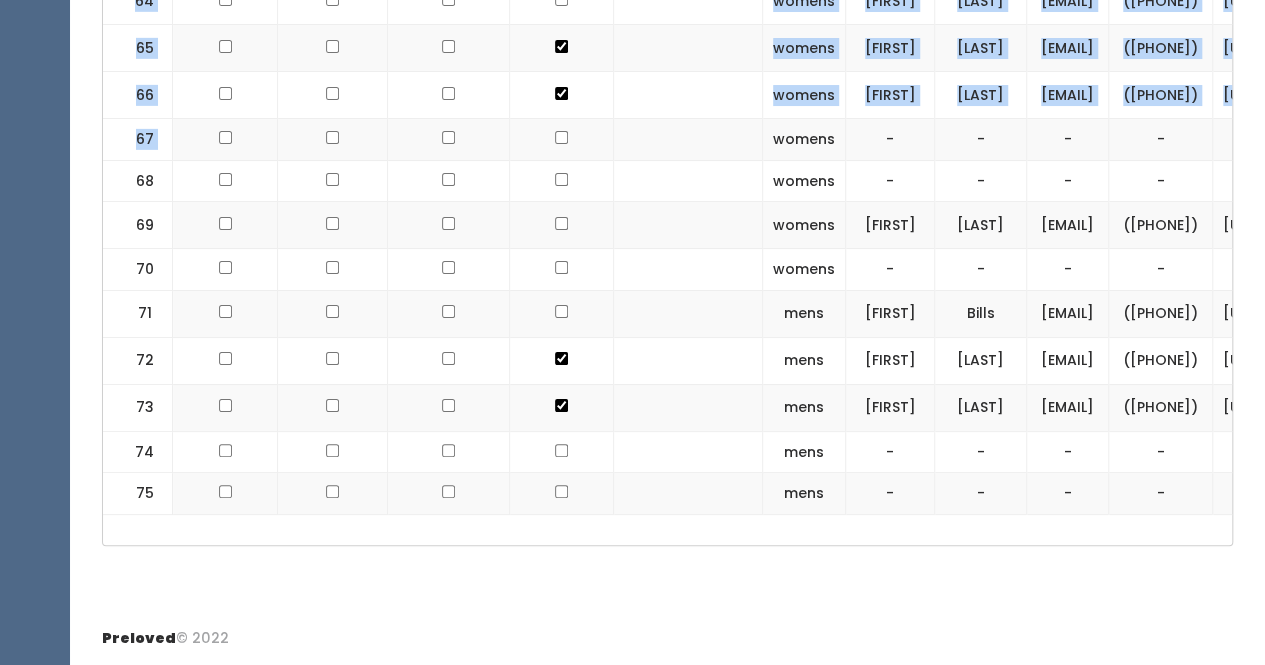 scroll, scrollTop: 4541, scrollLeft: 0, axis: vertical 